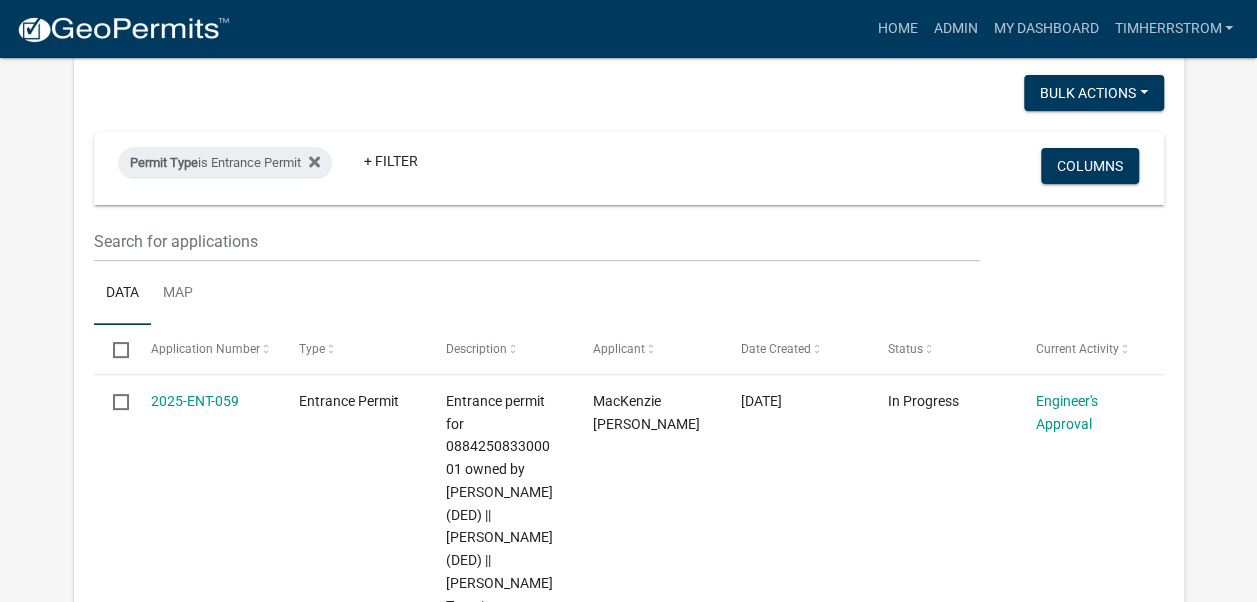 scroll, scrollTop: 200, scrollLeft: 0, axis: vertical 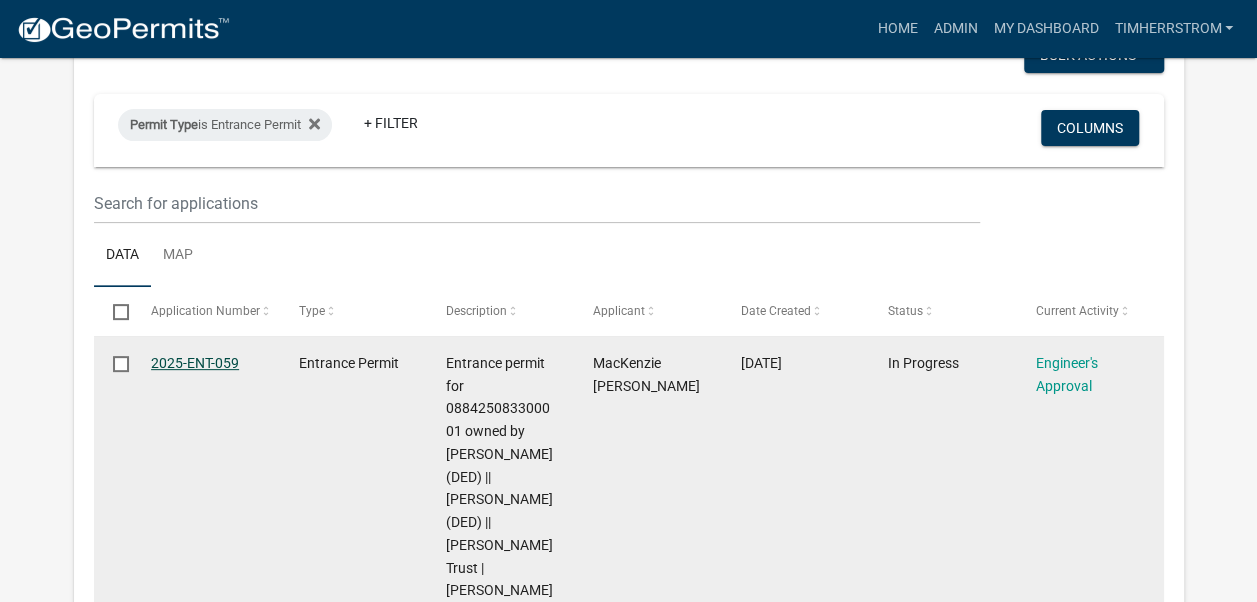 click on "2025-ENT-059" 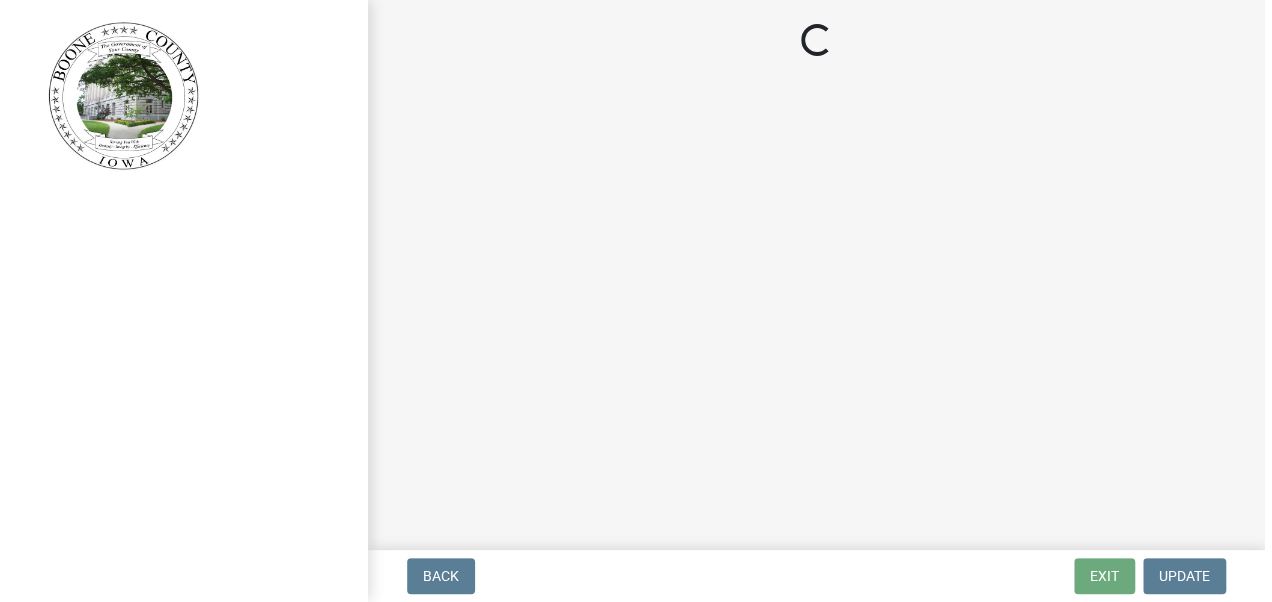 scroll, scrollTop: 0, scrollLeft: 0, axis: both 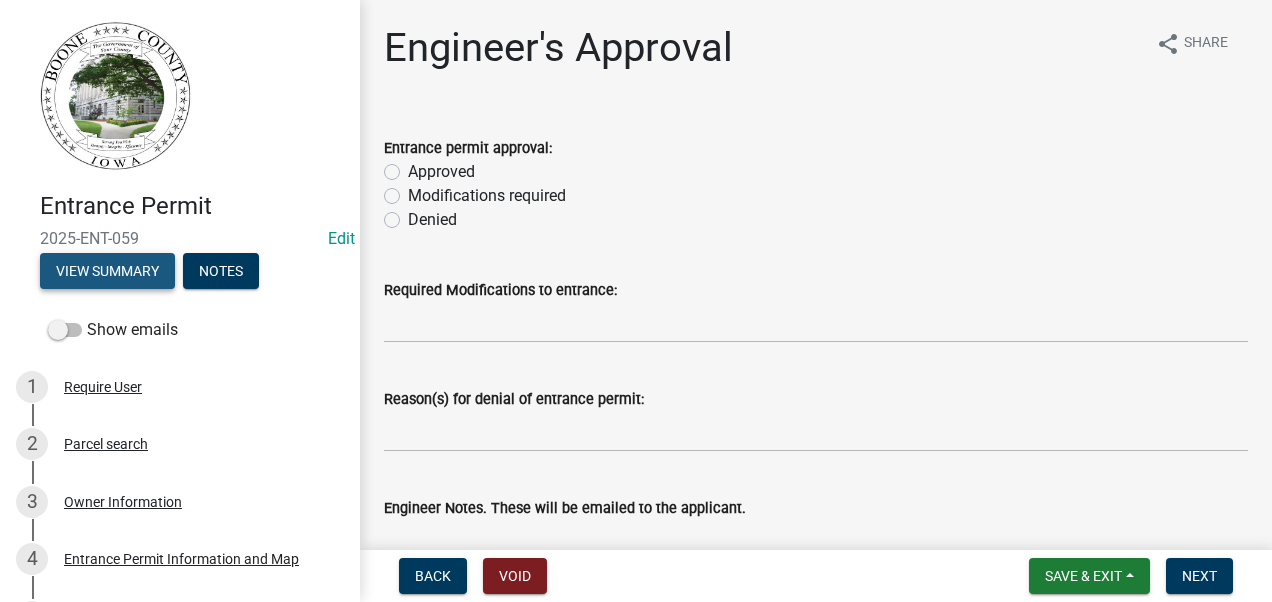 click on "View Summary" at bounding box center [107, 271] 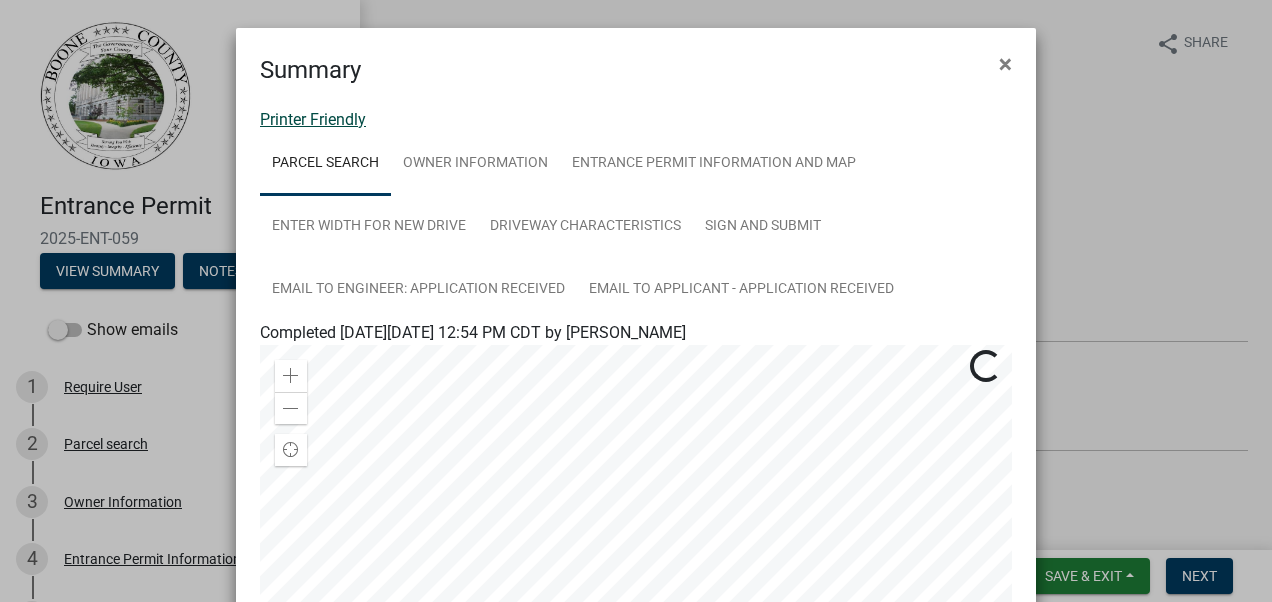 click on "Printer Friendly" 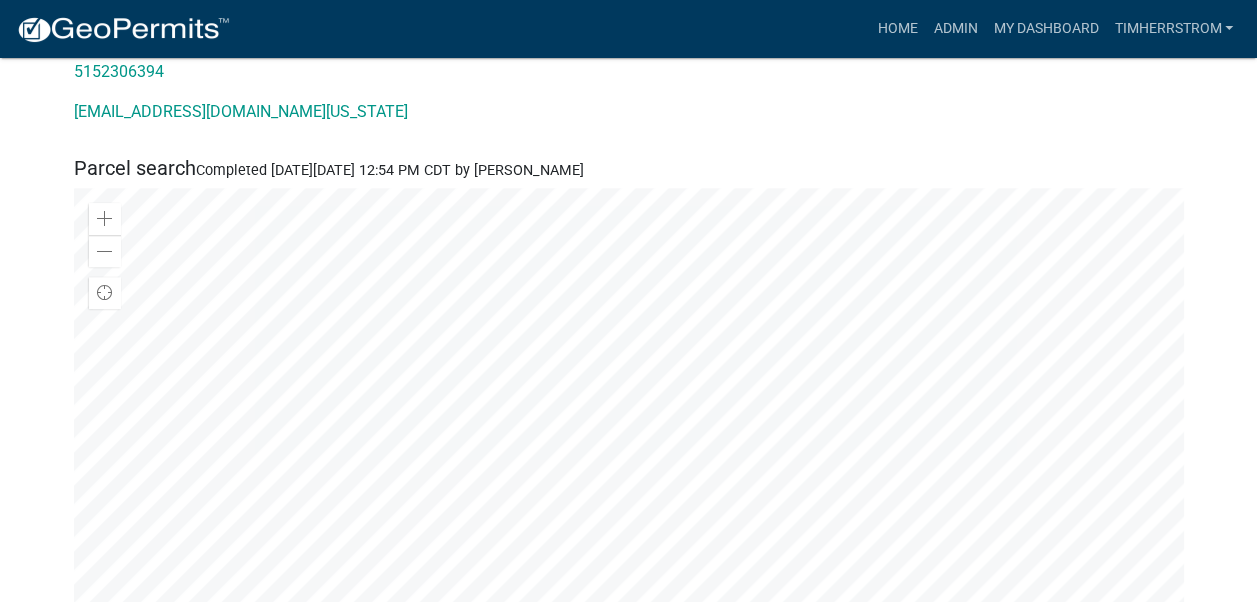 scroll, scrollTop: 600, scrollLeft: 0, axis: vertical 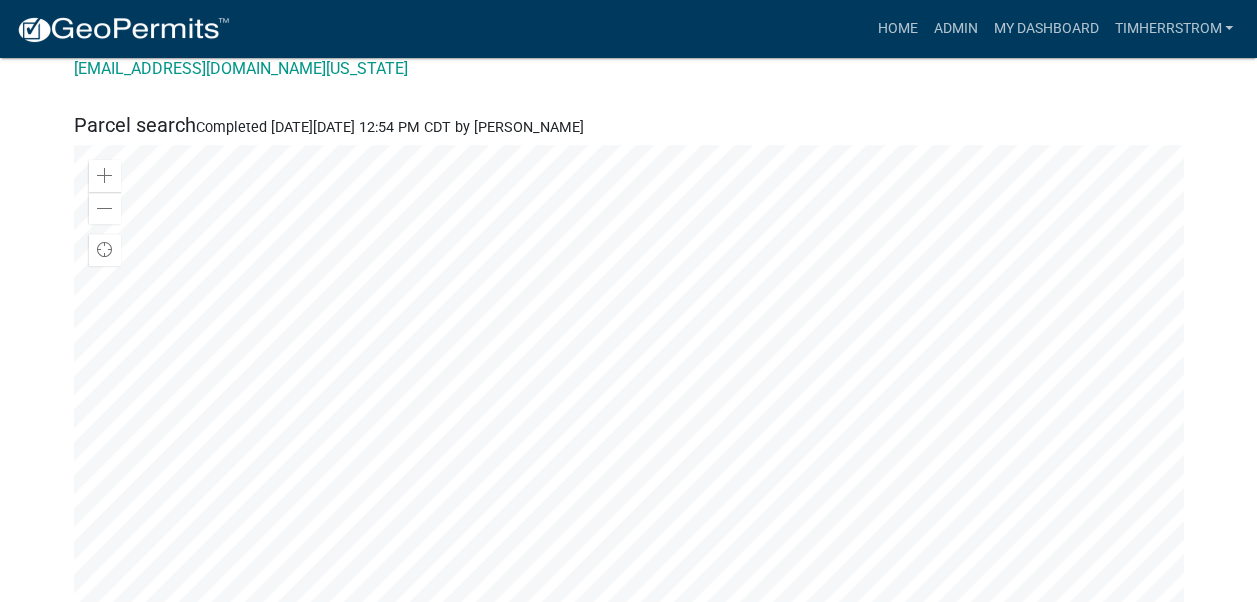 click 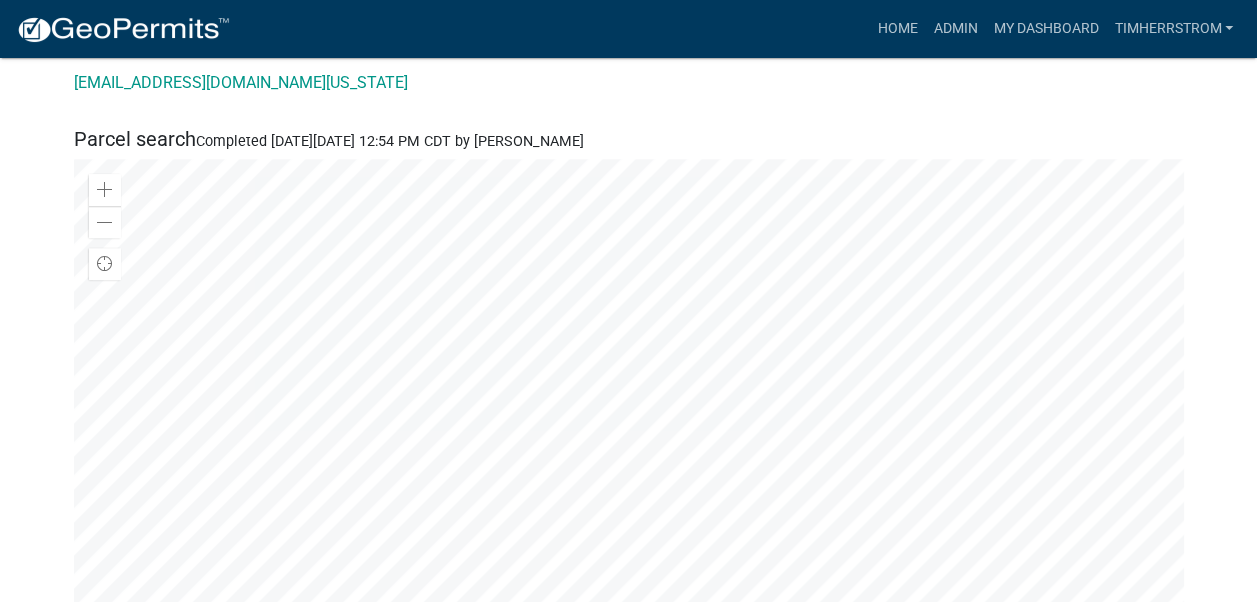 scroll, scrollTop: 600, scrollLeft: 0, axis: vertical 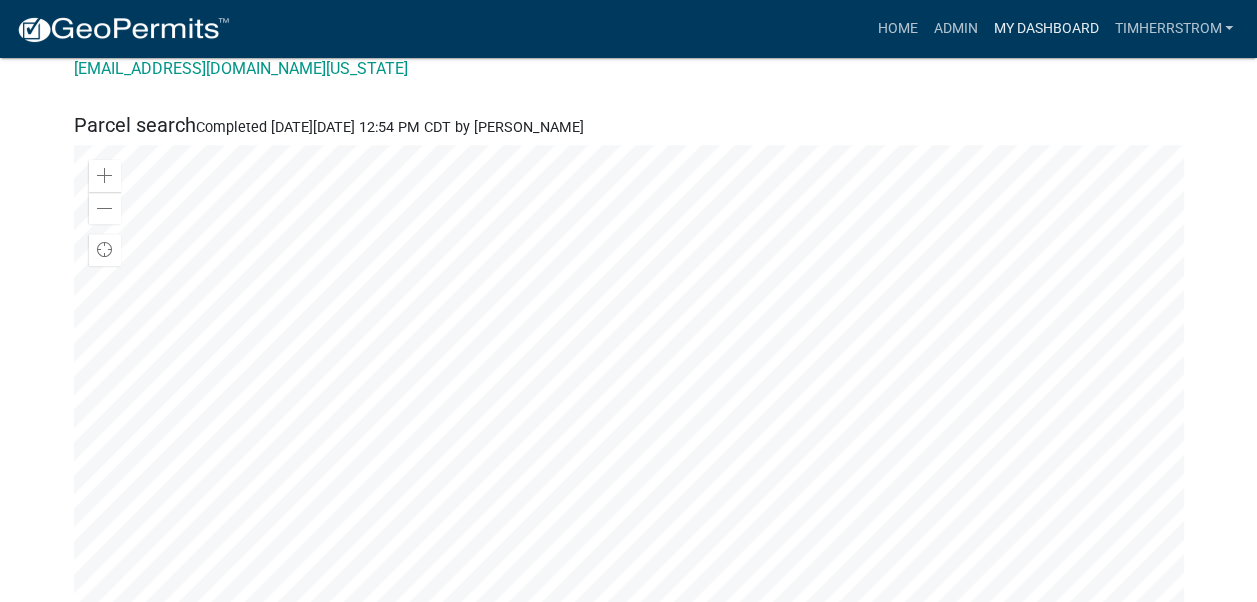 click on "My Dashboard" at bounding box center [1045, 29] 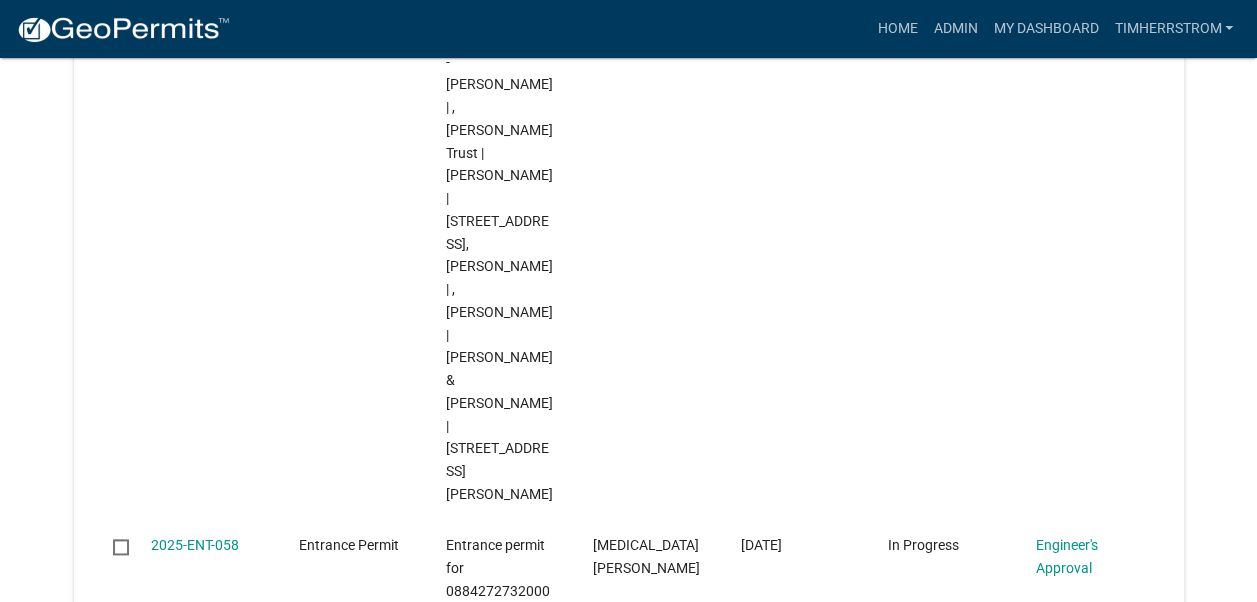 scroll, scrollTop: 1115, scrollLeft: 0, axis: vertical 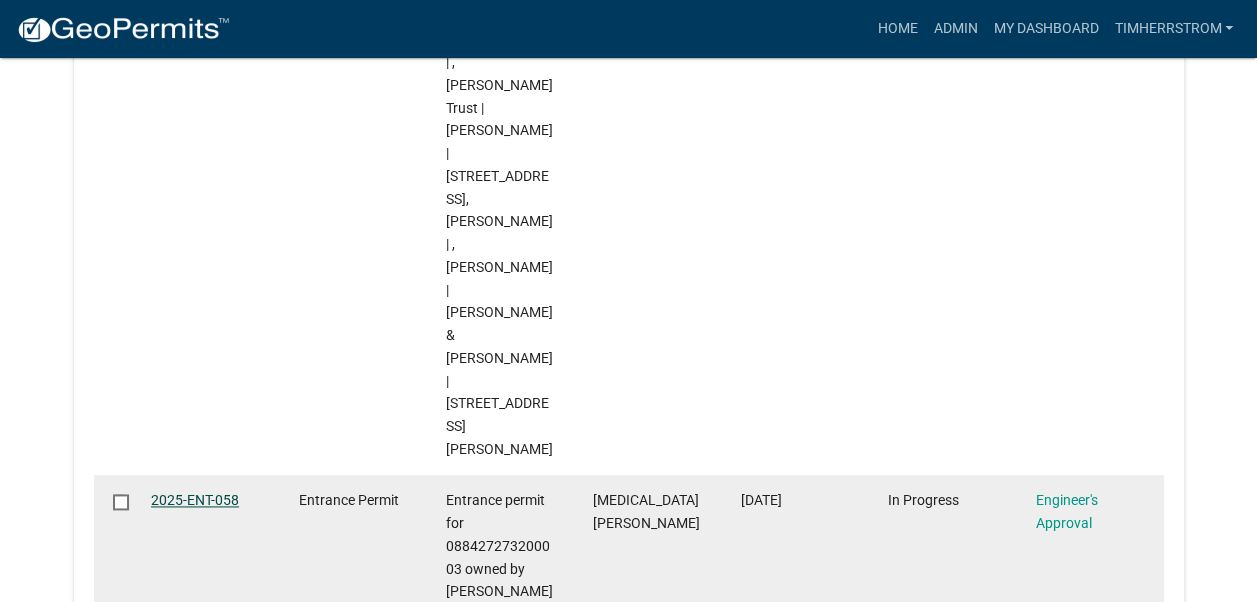 click on "2025-ENT-058" 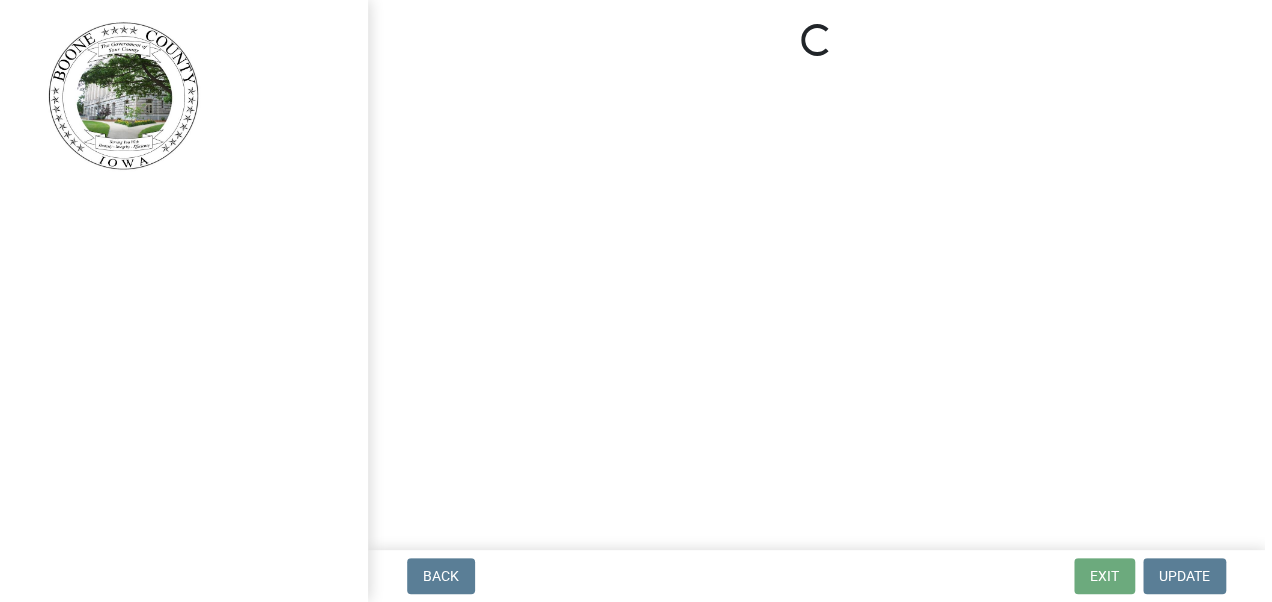 scroll, scrollTop: 0, scrollLeft: 0, axis: both 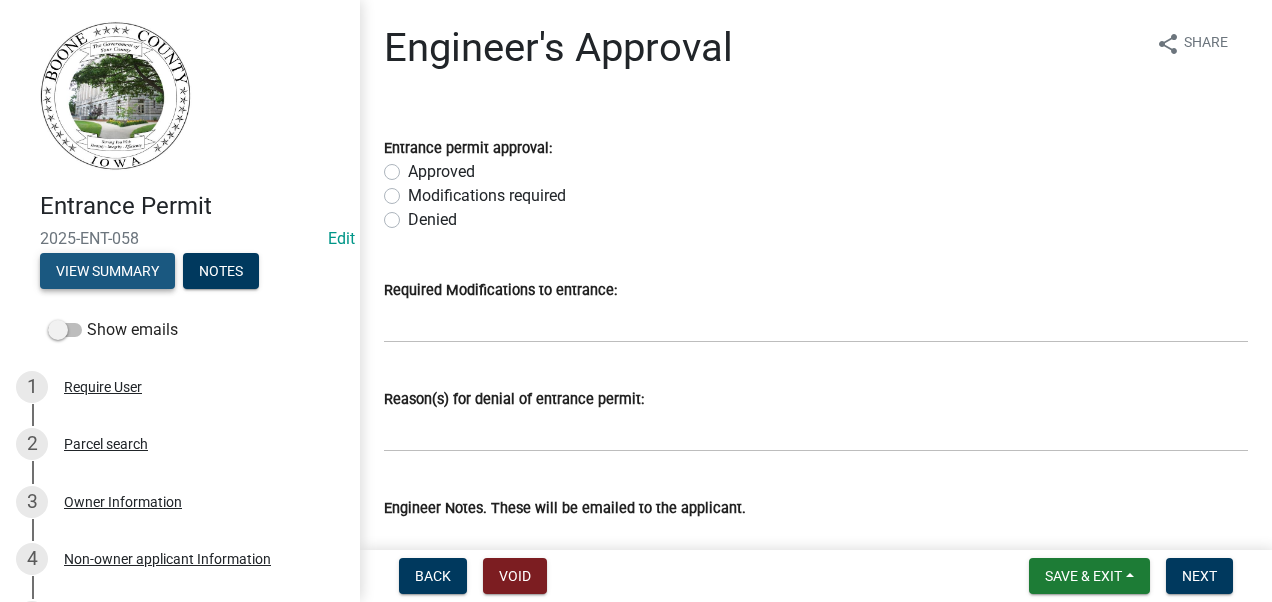 click on "View Summary" at bounding box center [107, 271] 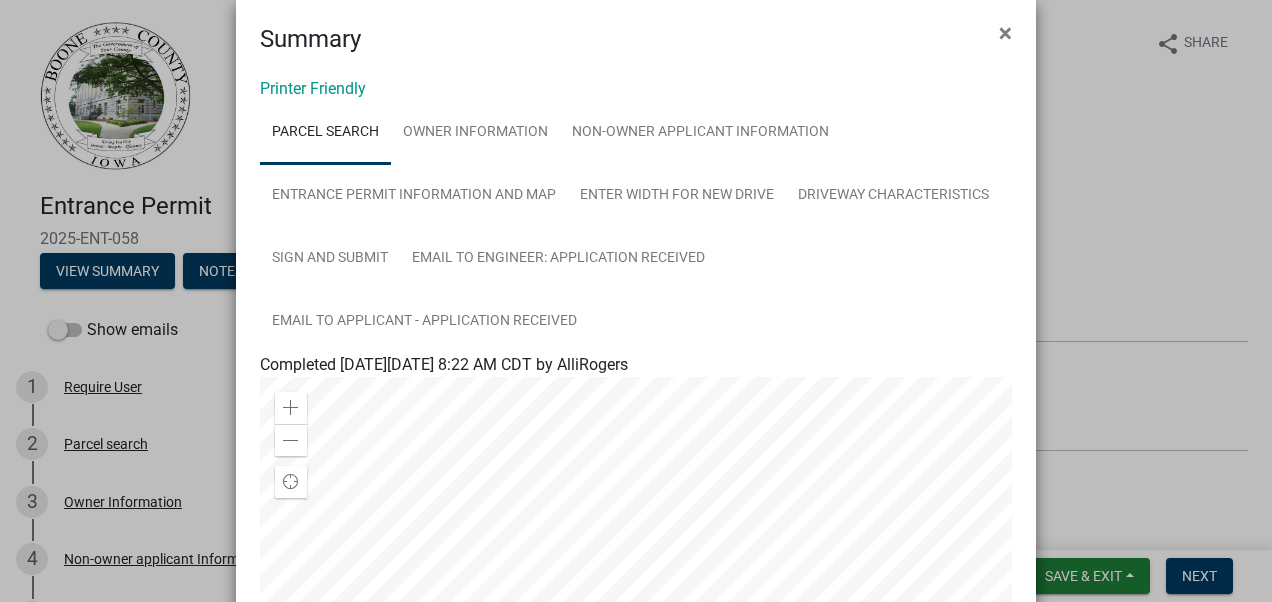 scroll, scrollTop: 0, scrollLeft: 0, axis: both 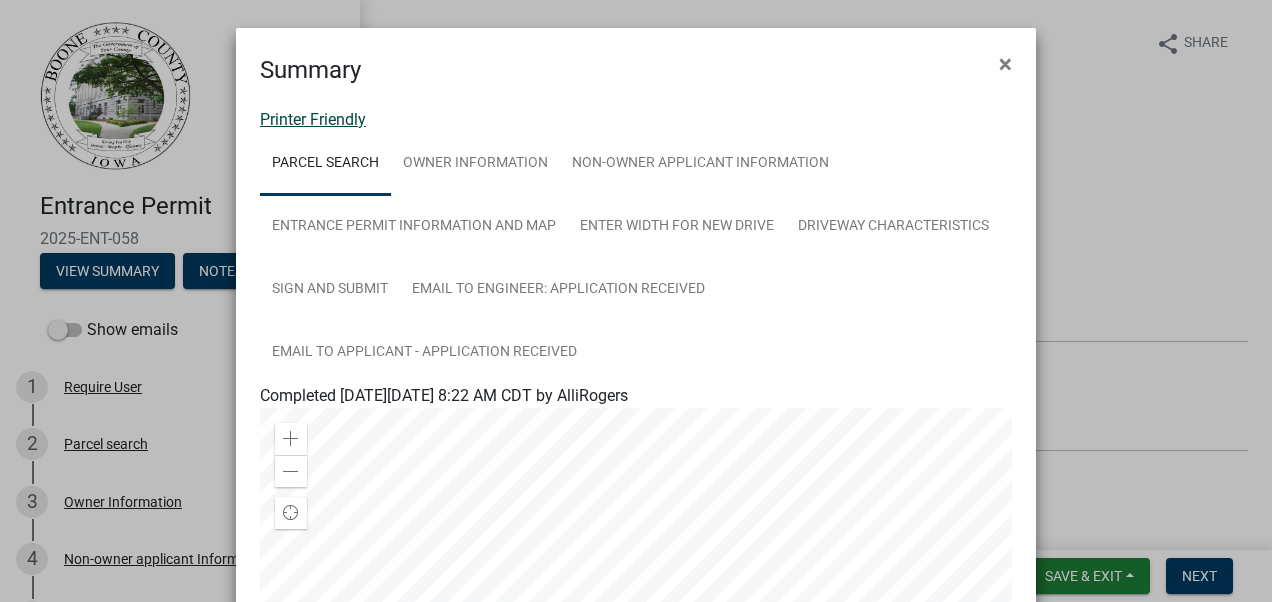 click on "Printer Friendly" 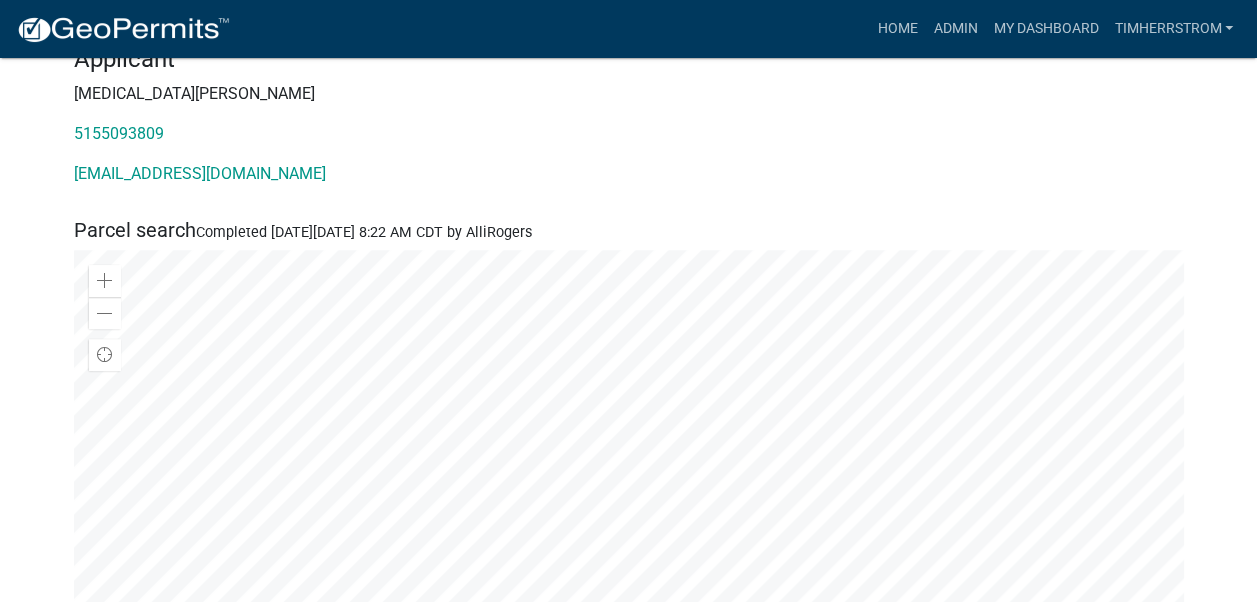 scroll, scrollTop: 0, scrollLeft: 0, axis: both 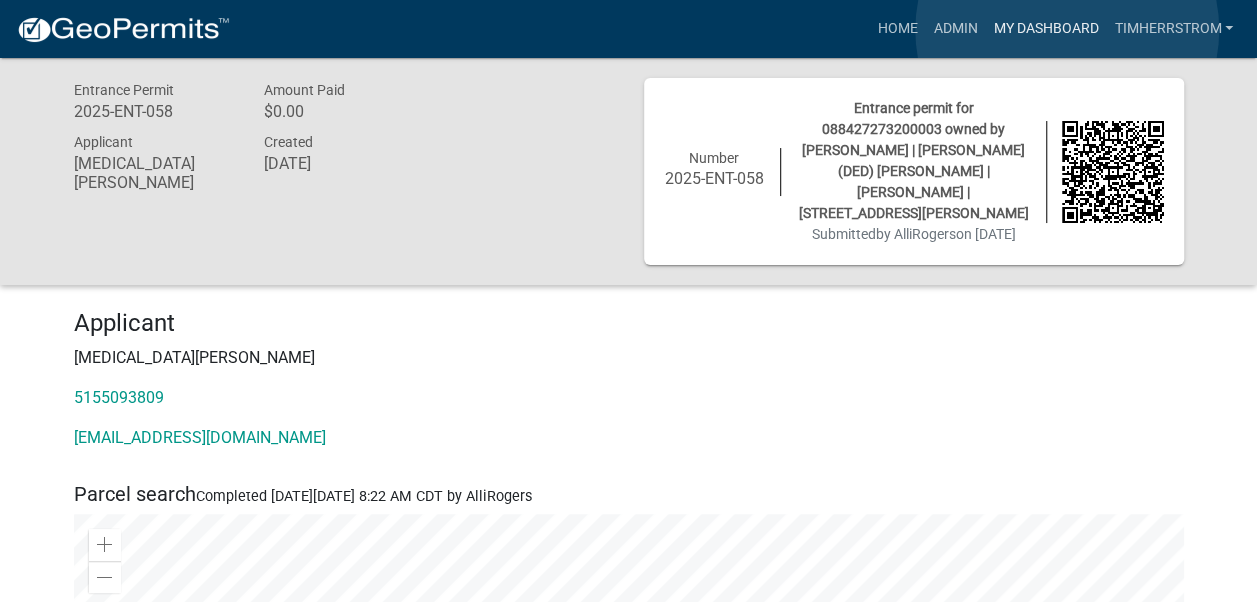 click on "My Dashboard" at bounding box center (1045, 29) 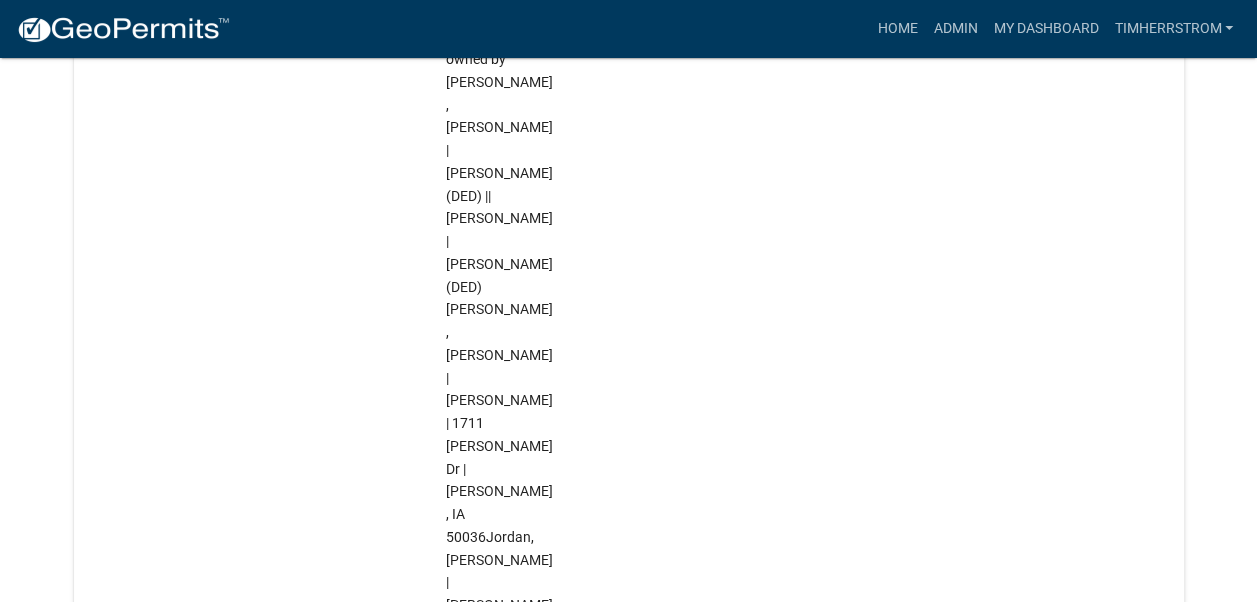 scroll, scrollTop: 2700, scrollLeft: 0, axis: vertical 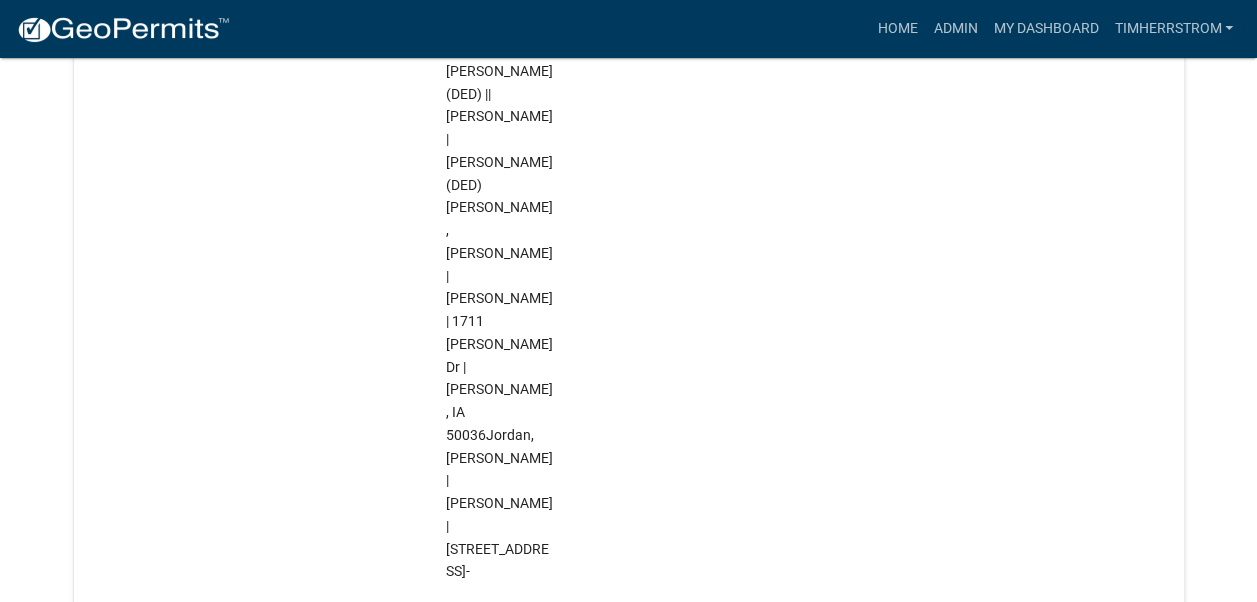 click on "2025-ENT-052" 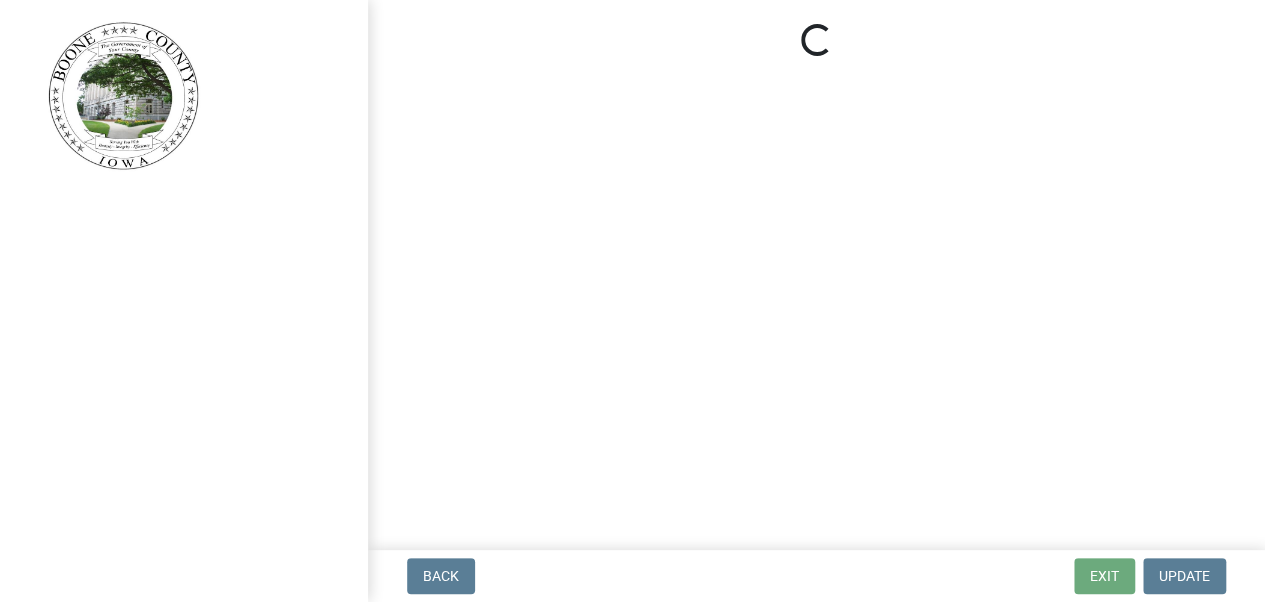 scroll, scrollTop: 0, scrollLeft: 0, axis: both 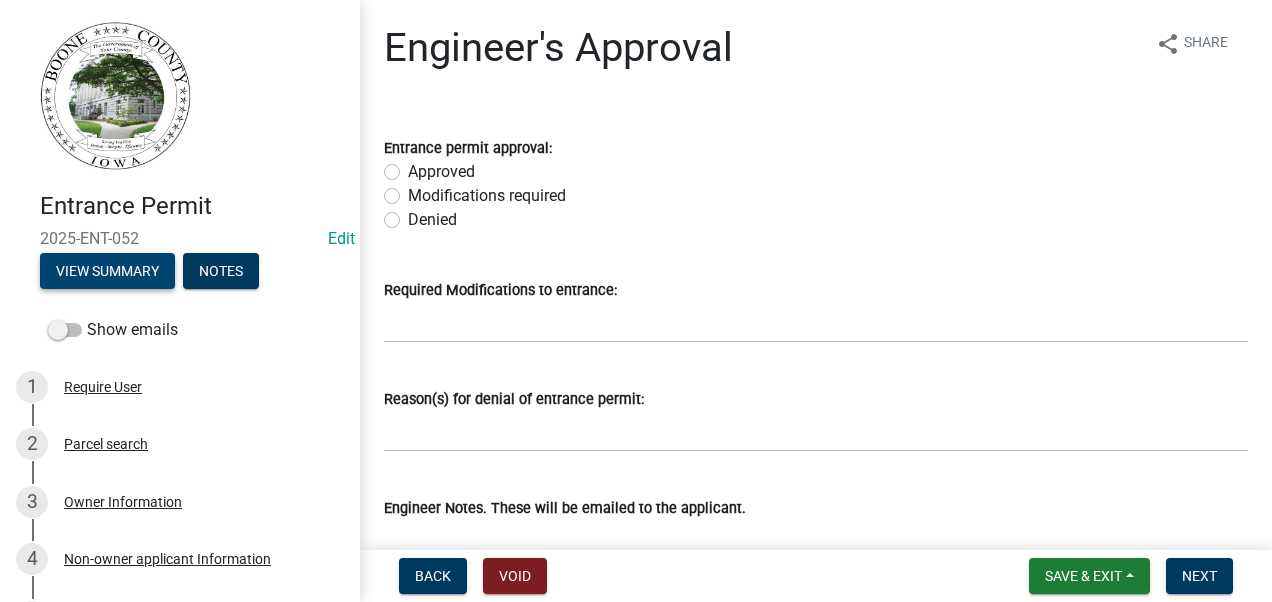 click on "View Summary" at bounding box center (107, 271) 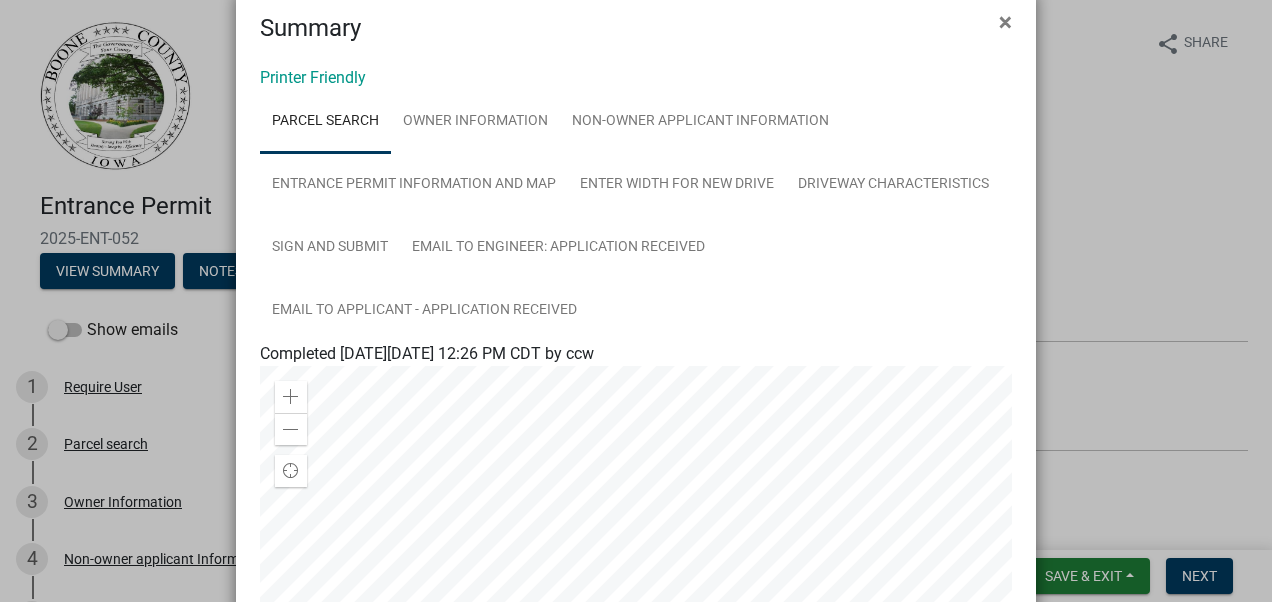 scroll, scrollTop: 0, scrollLeft: 0, axis: both 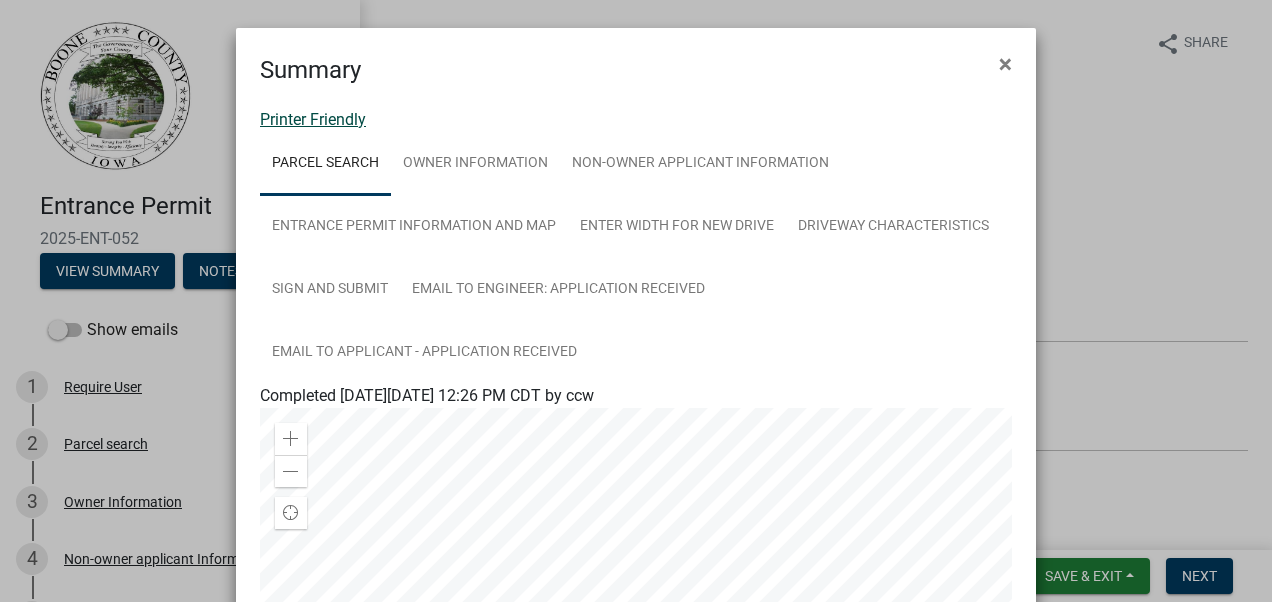 click on "Printer Friendly" 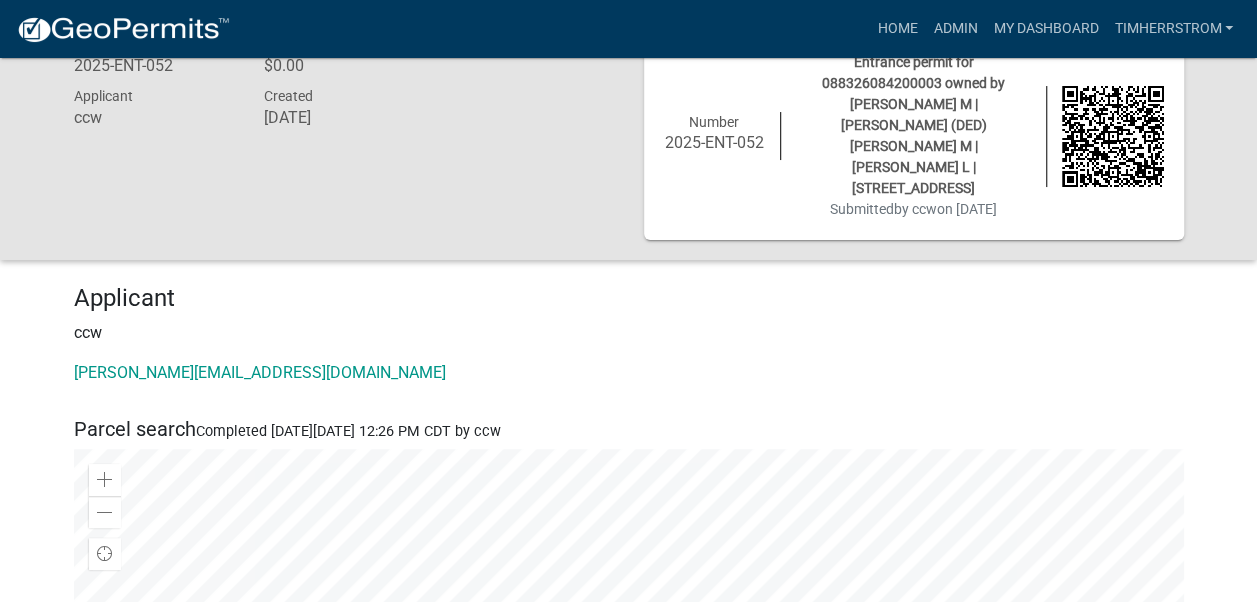 scroll, scrollTop: 0, scrollLeft: 0, axis: both 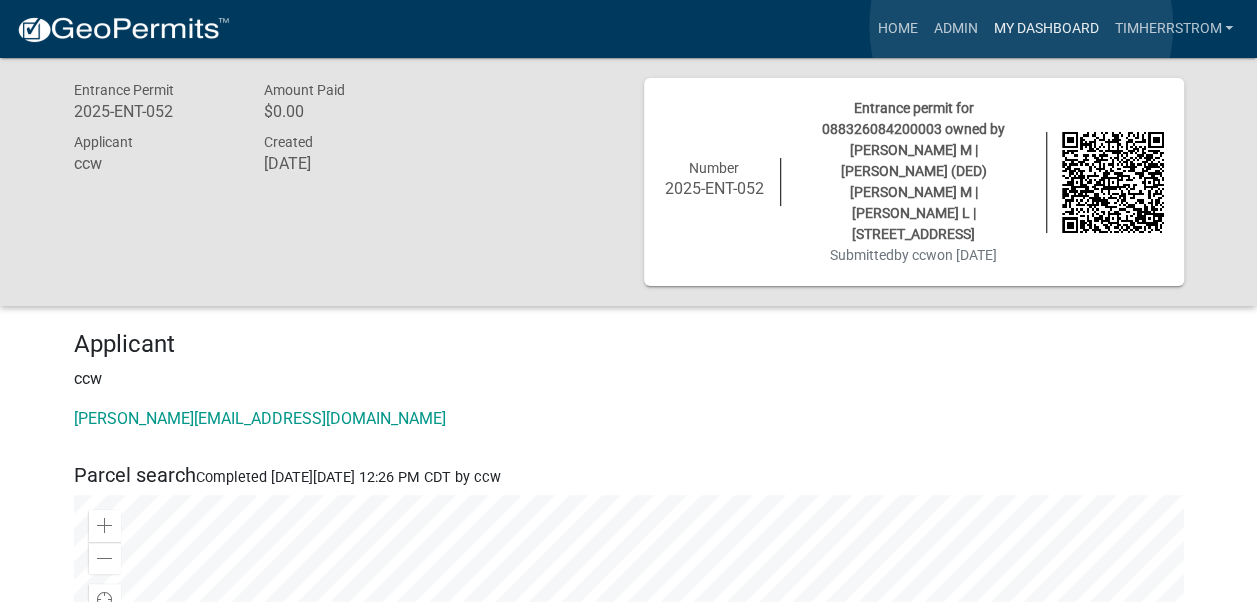 click on "My Dashboard" at bounding box center (1045, 29) 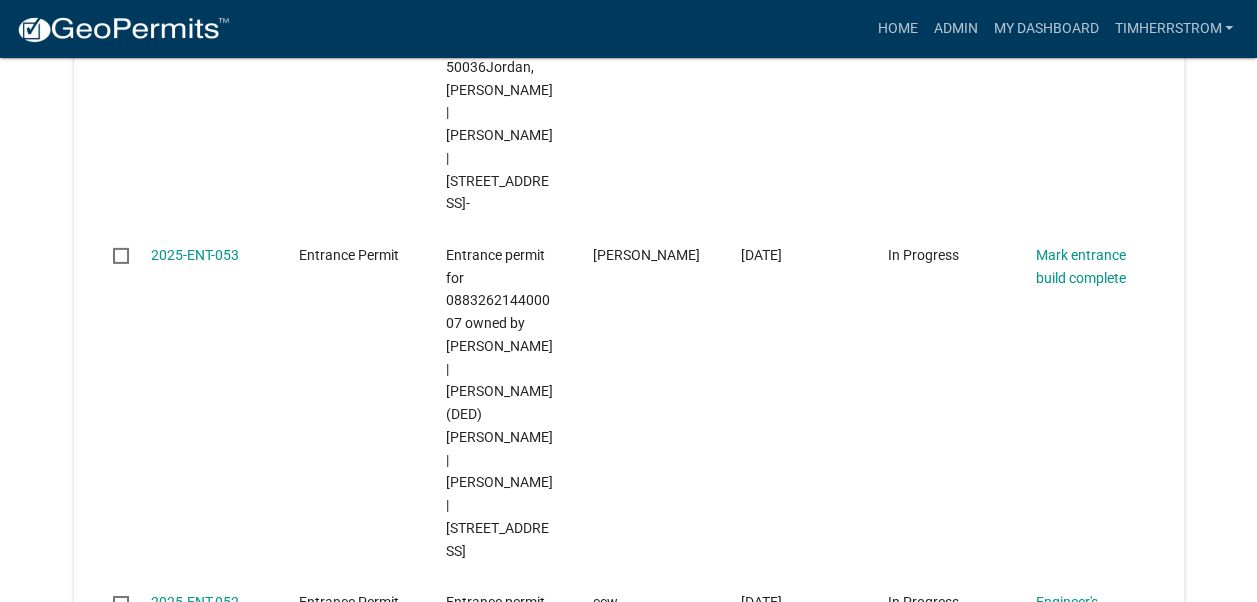 scroll, scrollTop: 2968, scrollLeft: 0, axis: vertical 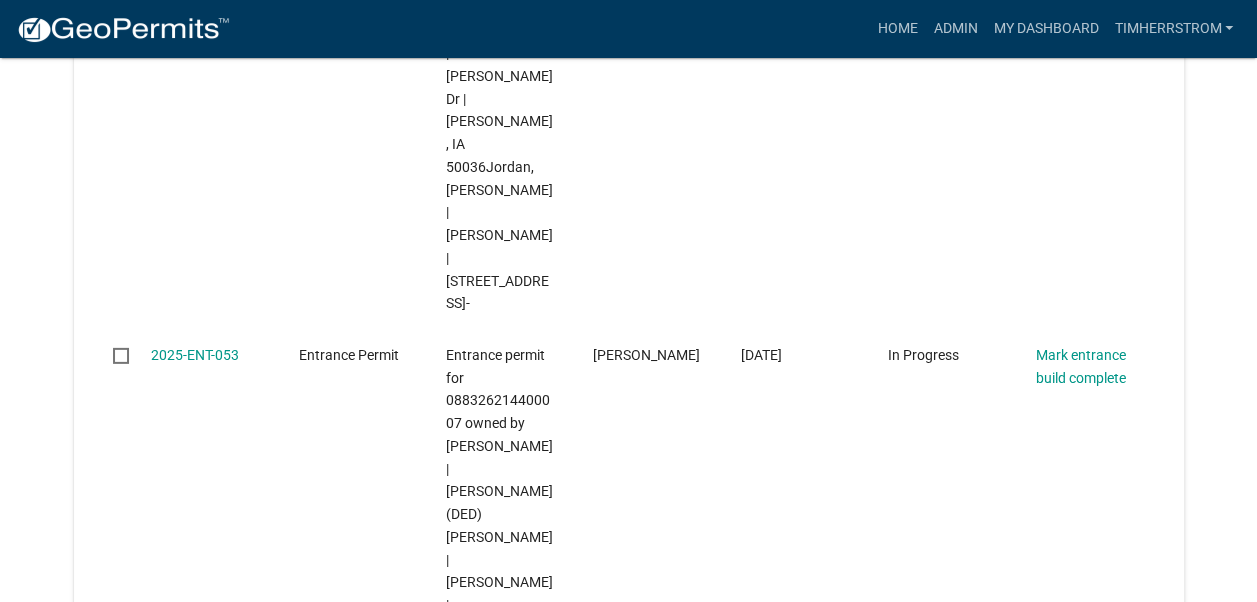 click on "2025-ENT-051" 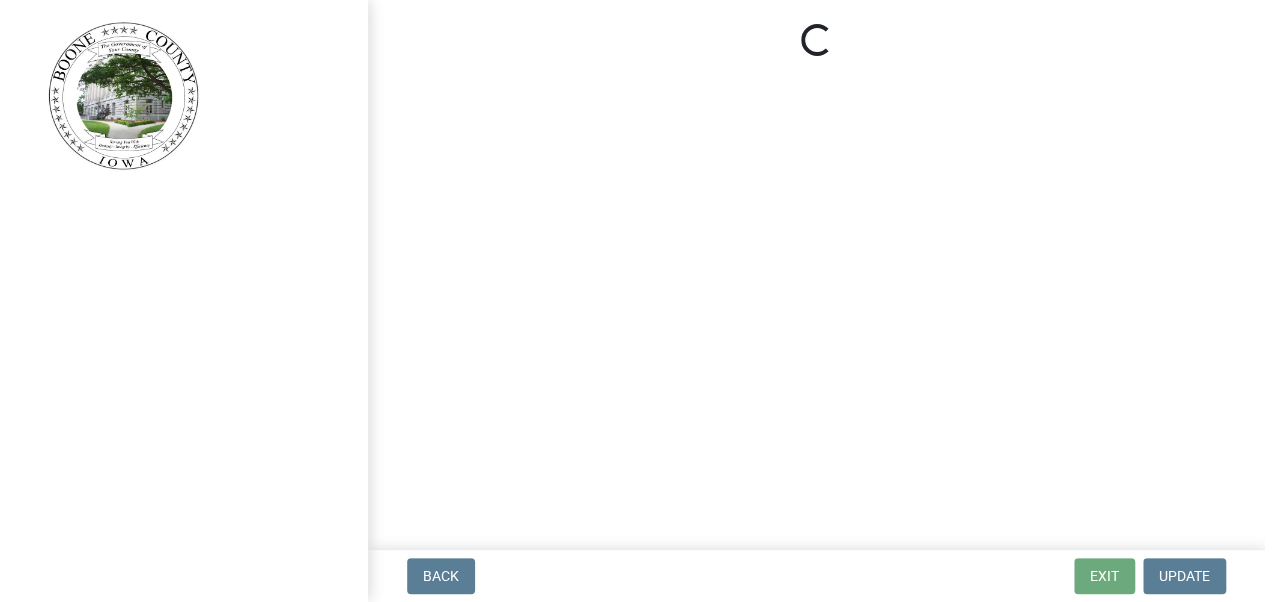 scroll, scrollTop: 0, scrollLeft: 0, axis: both 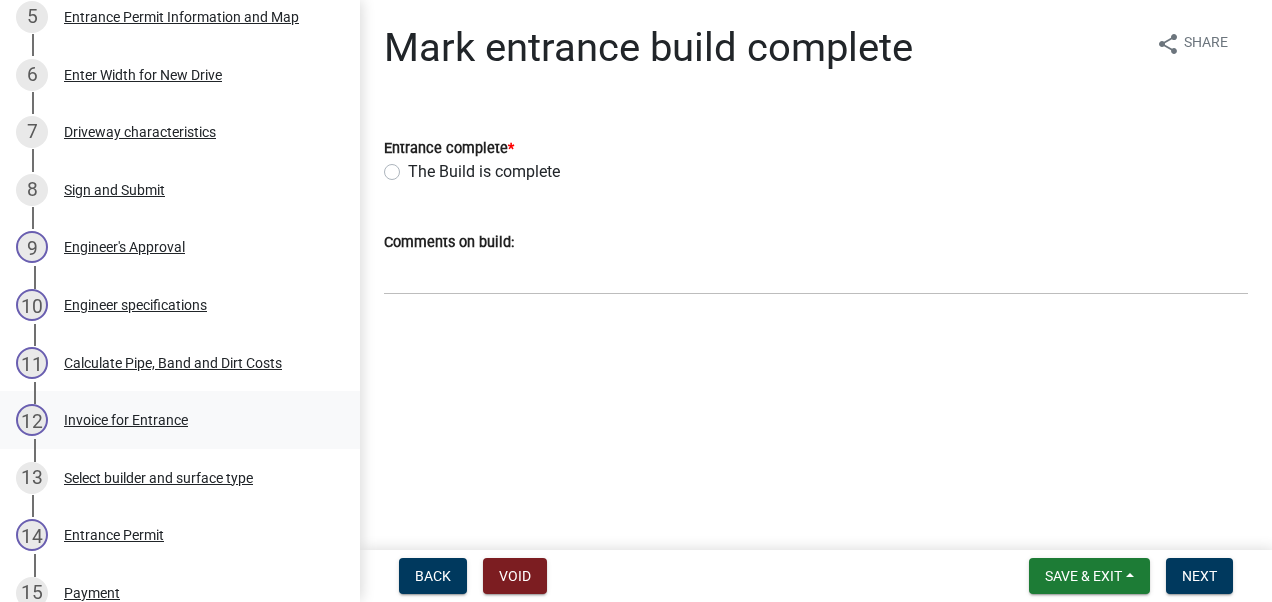 click on "Invoice for Entrance" at bounding box center (126, 420) 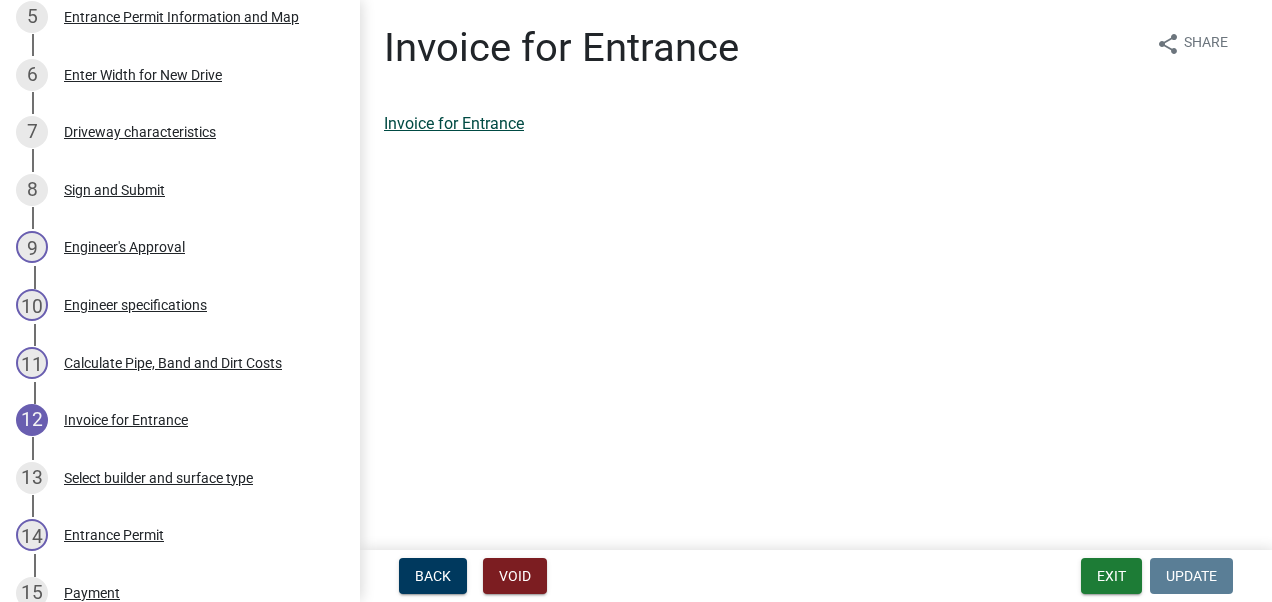 click on "Invoice for Entrance" 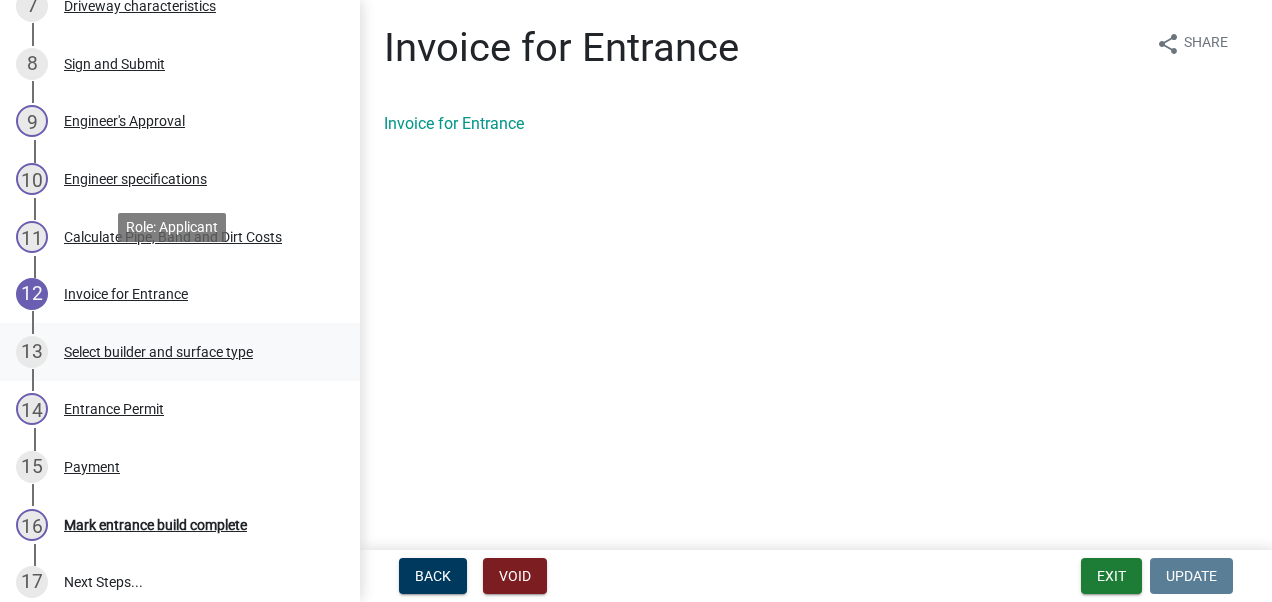 scroll, scrollTop: 800, scrollLeft: 0, axis: vertical 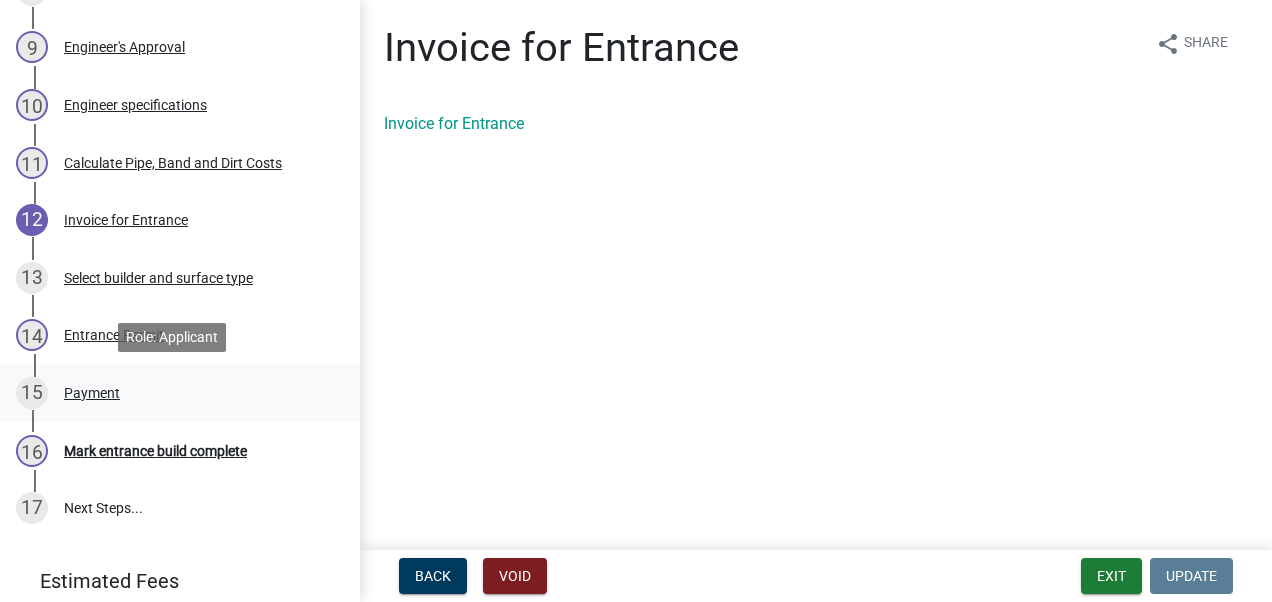 click on "Payment" at bounding box center (92, 393) 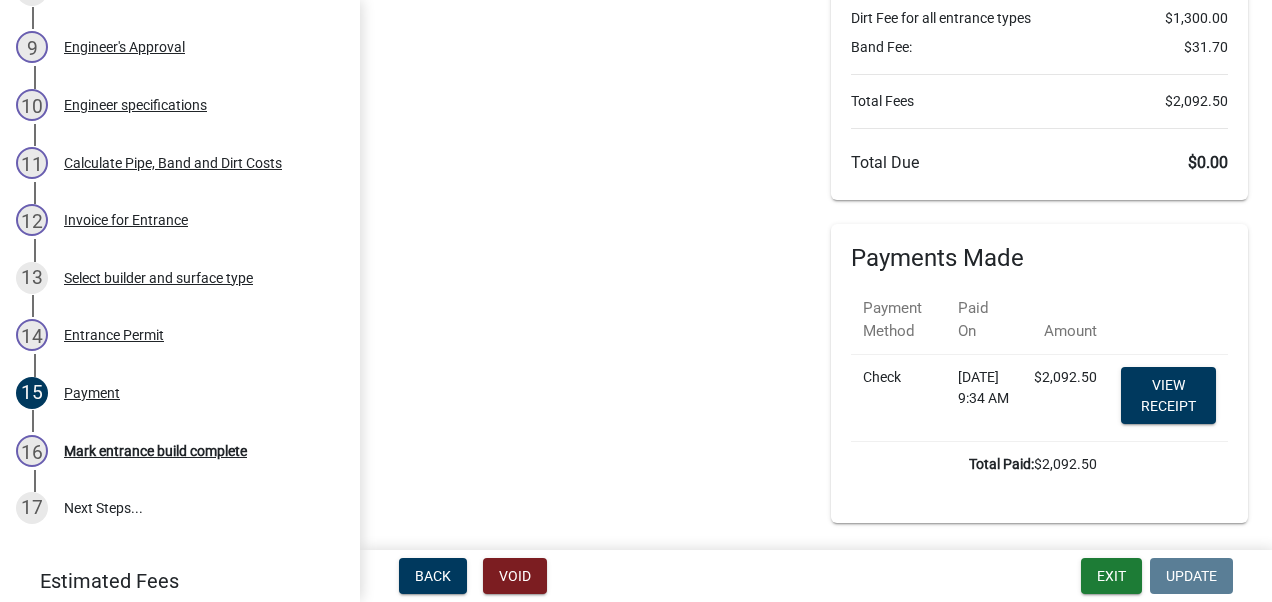scroll, scrollTop: 210, scrollLeft: 0, axis: vertical 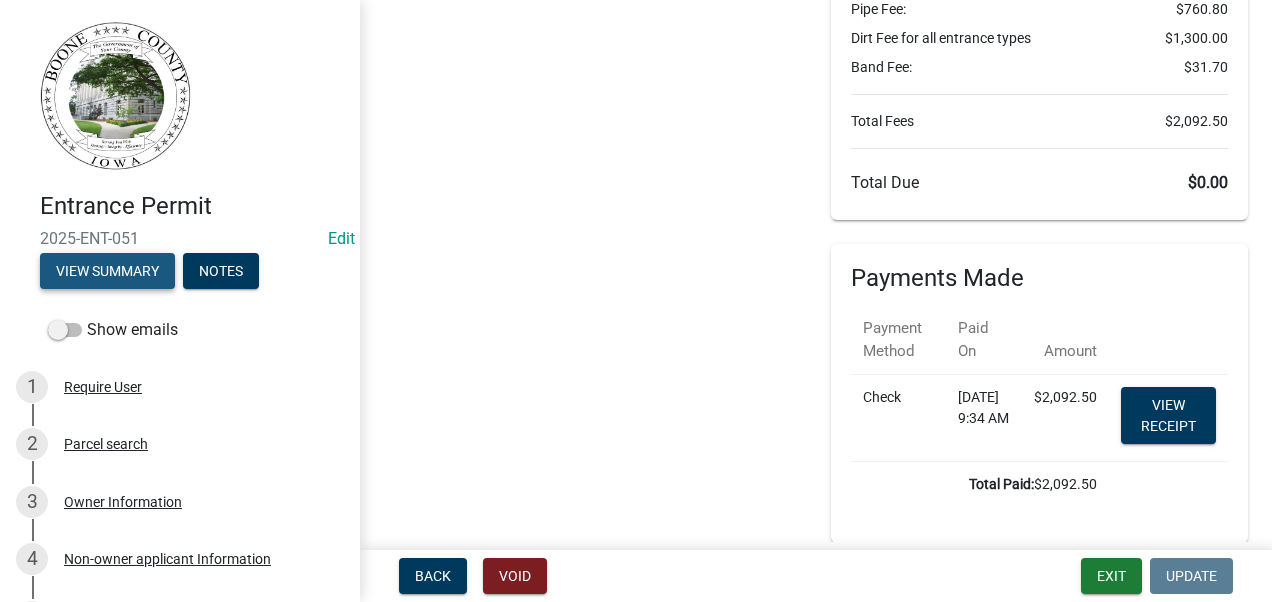 click on "View Summary" at bounding box center [107, 271] 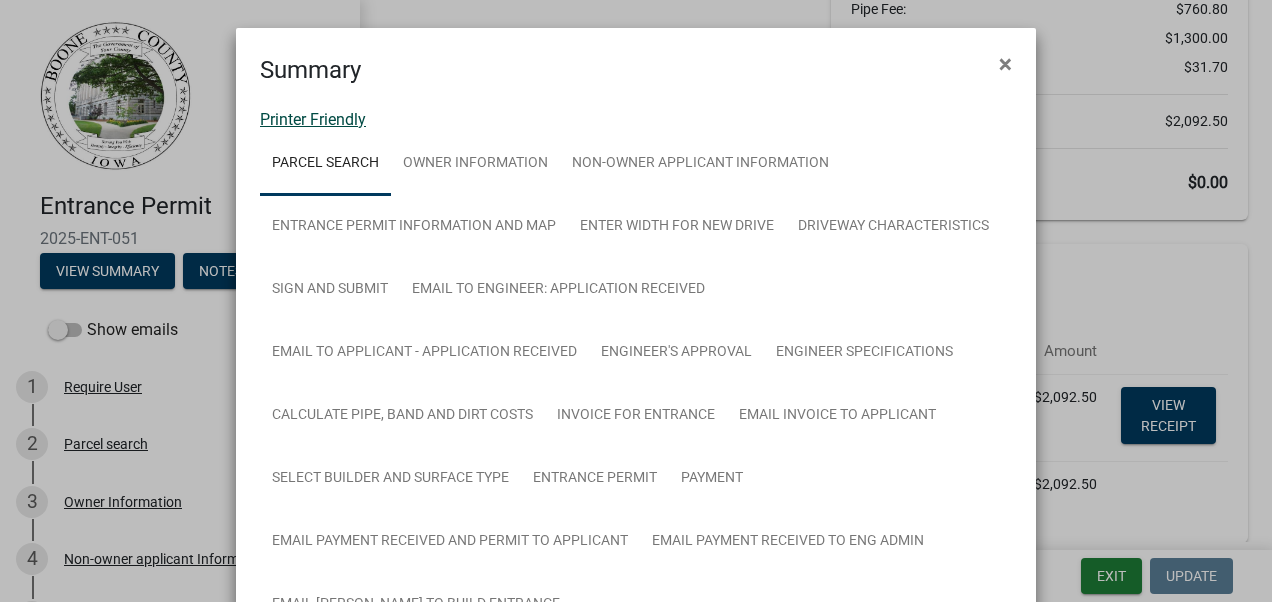 click on "Printer Friendly" 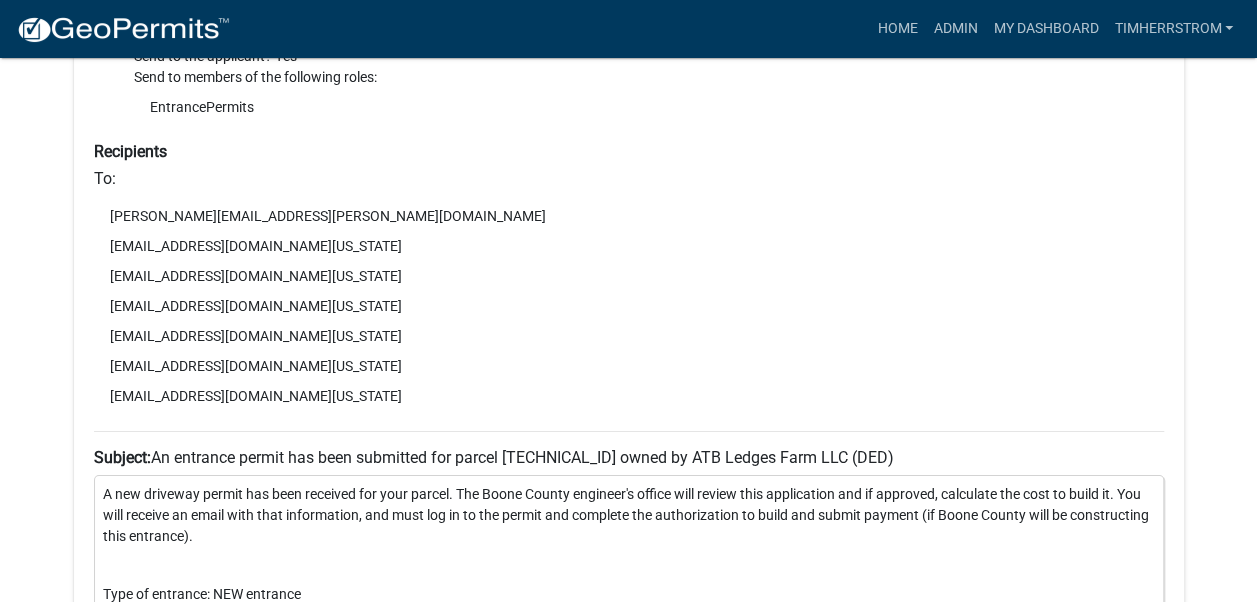 scroll, scrollTop: 7200, scrollLeft: 0, axis: vertical 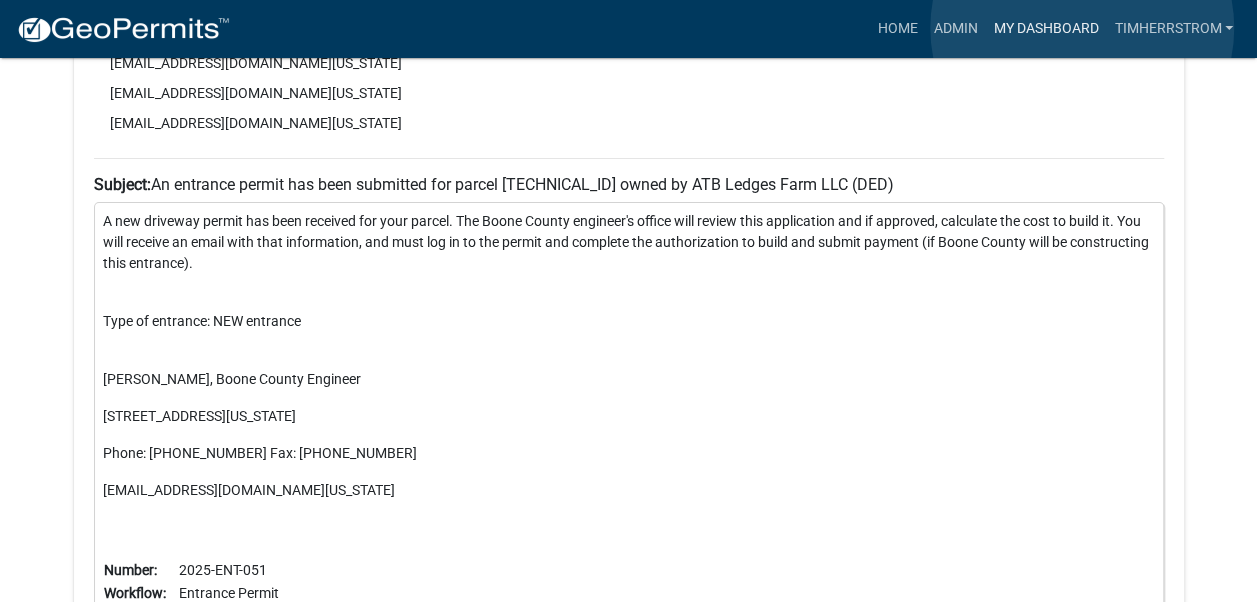 click on "My Dashboard" at bounding box center [1045, 29] 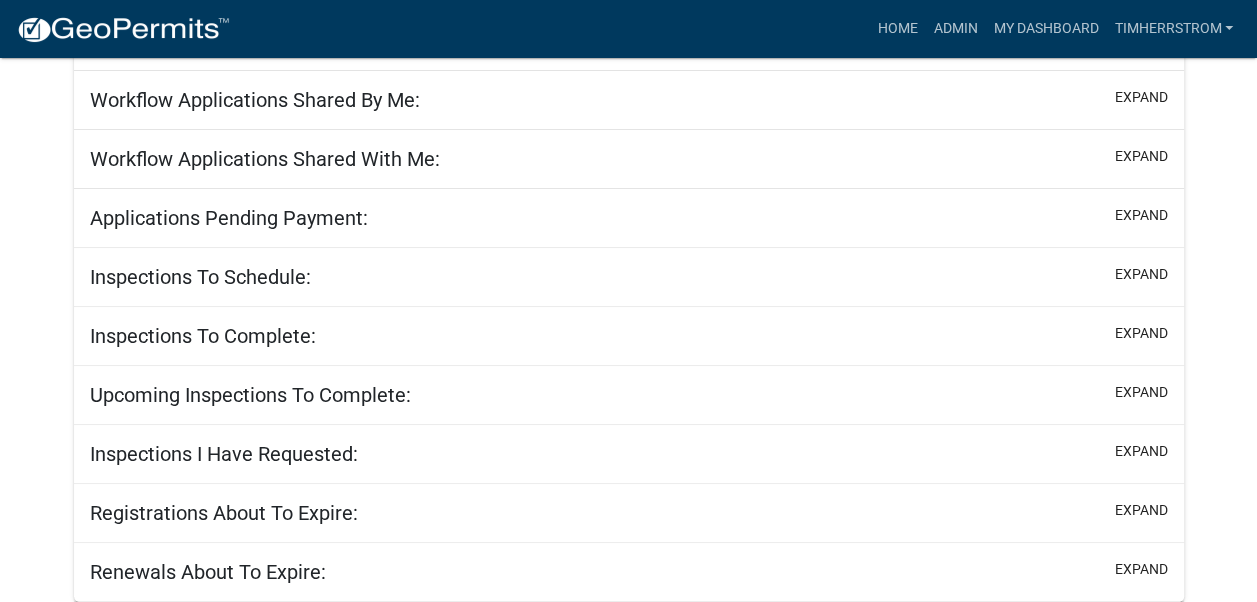 scroll, scrollTop: 236, scrollLeft: 0, axis: vertical 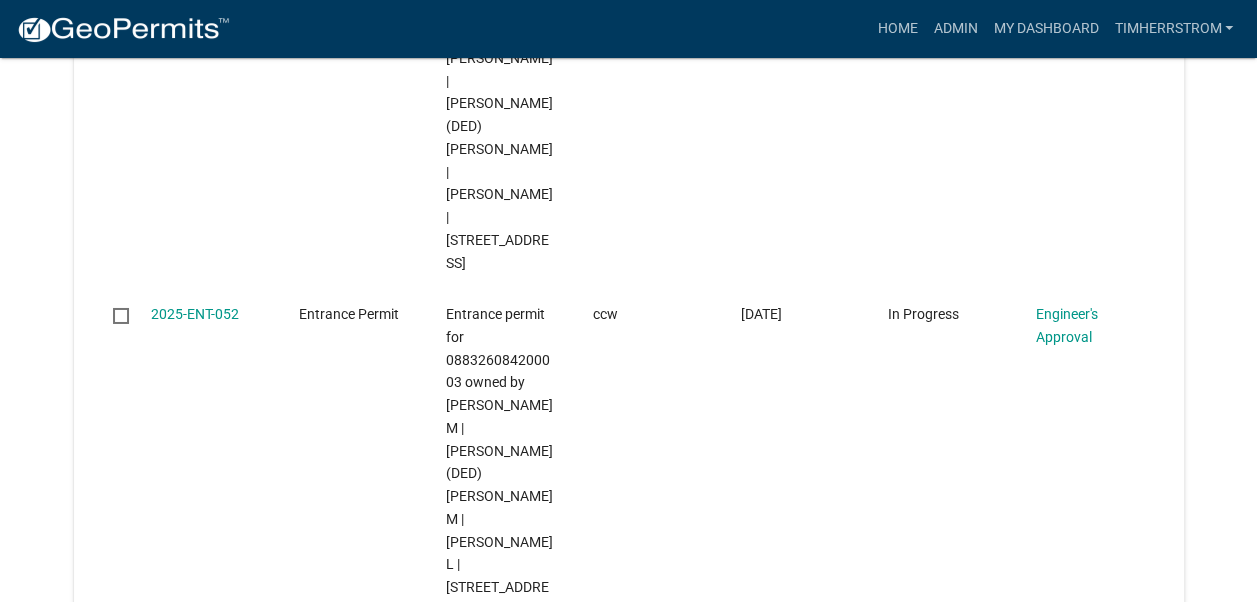 click on "2025-ENT-050" 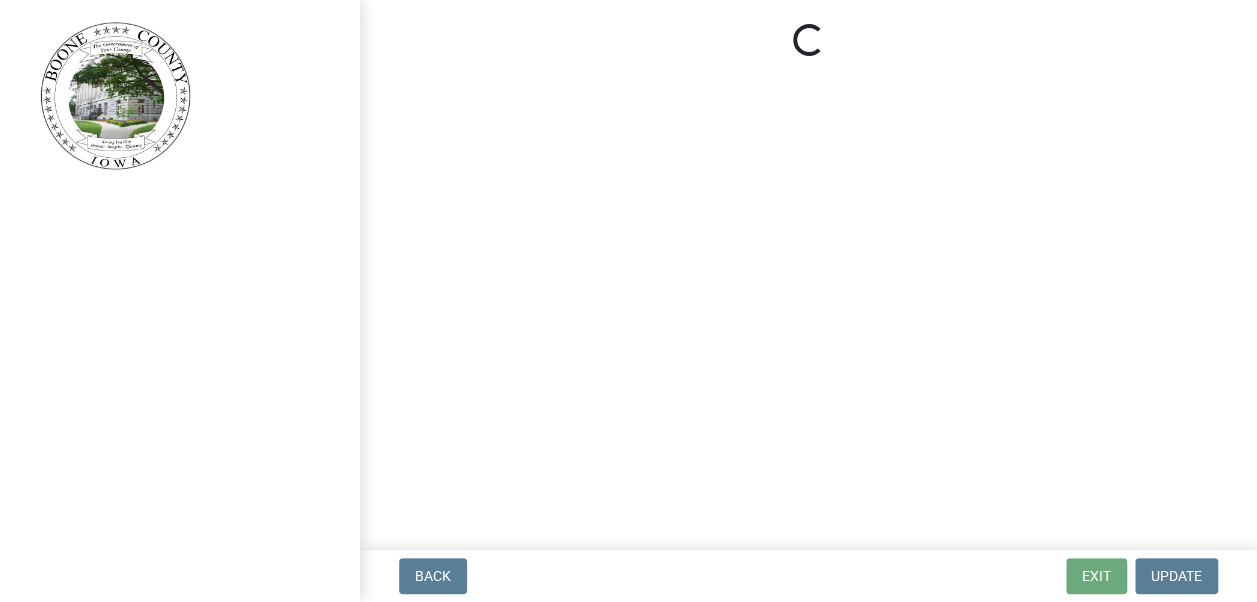 scroll, scrollTop: 0, scrollLeft: 0, axis: both 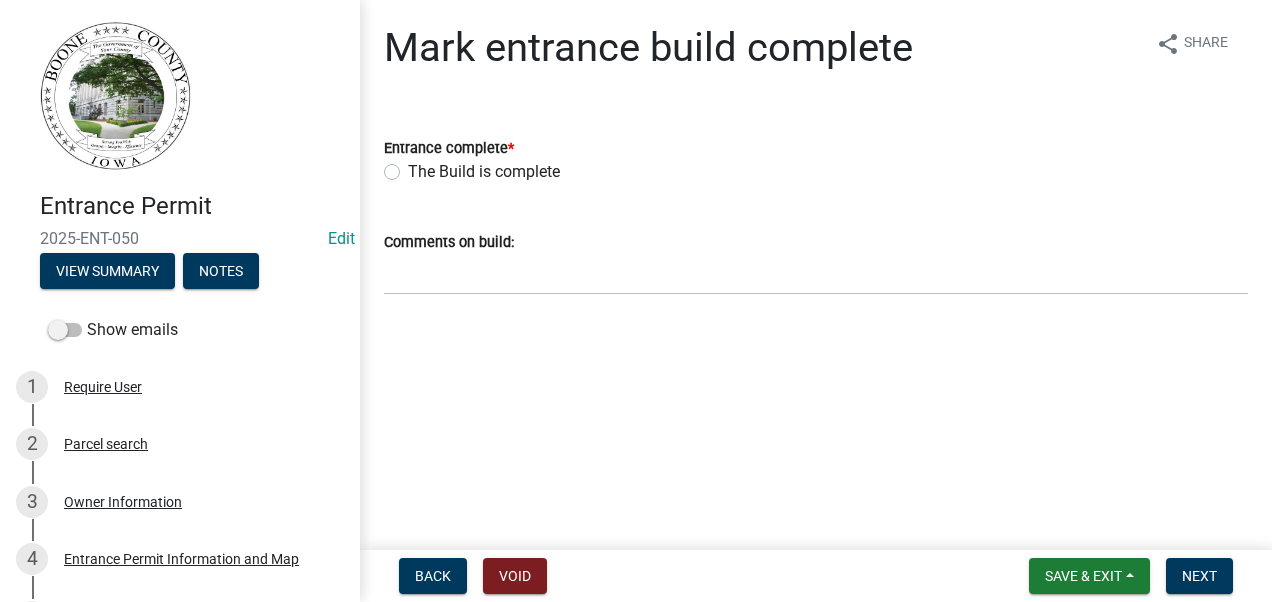 click on "The Build is complete" 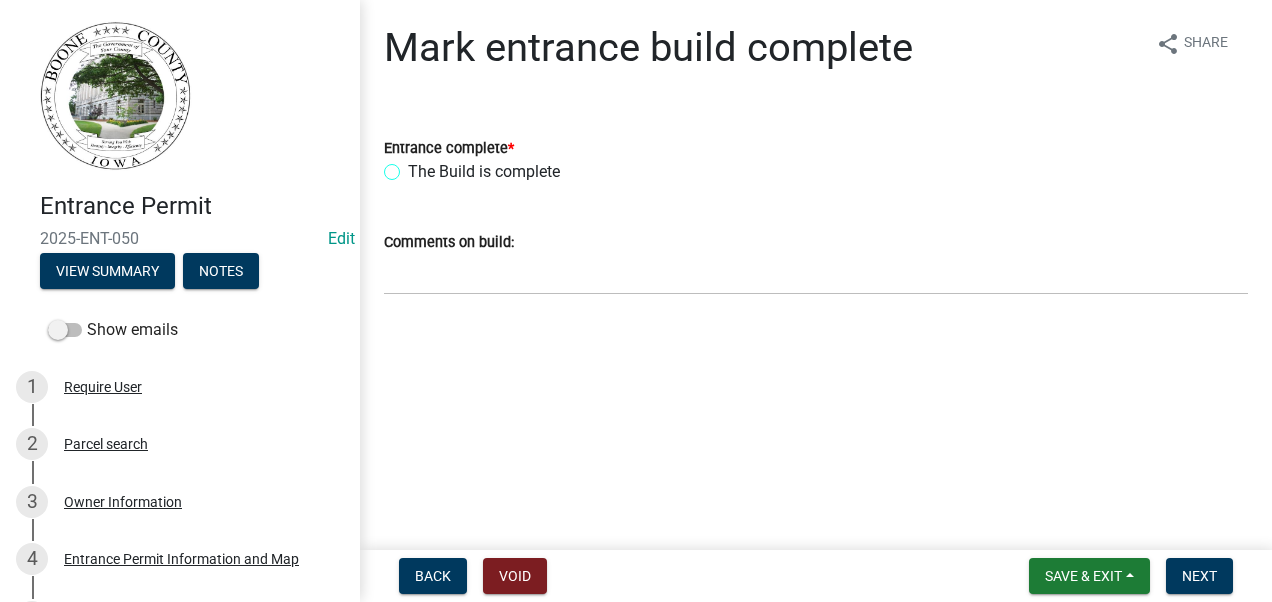 click on "The Build is complete" at bounding box center (414, 166) 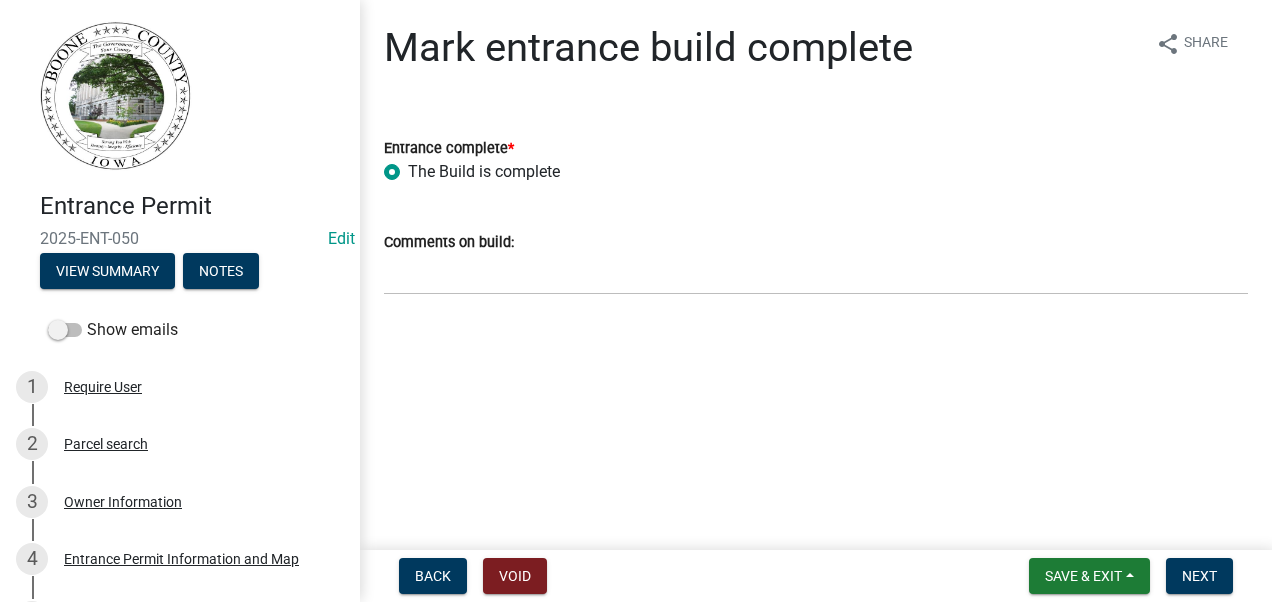 radio on "true" 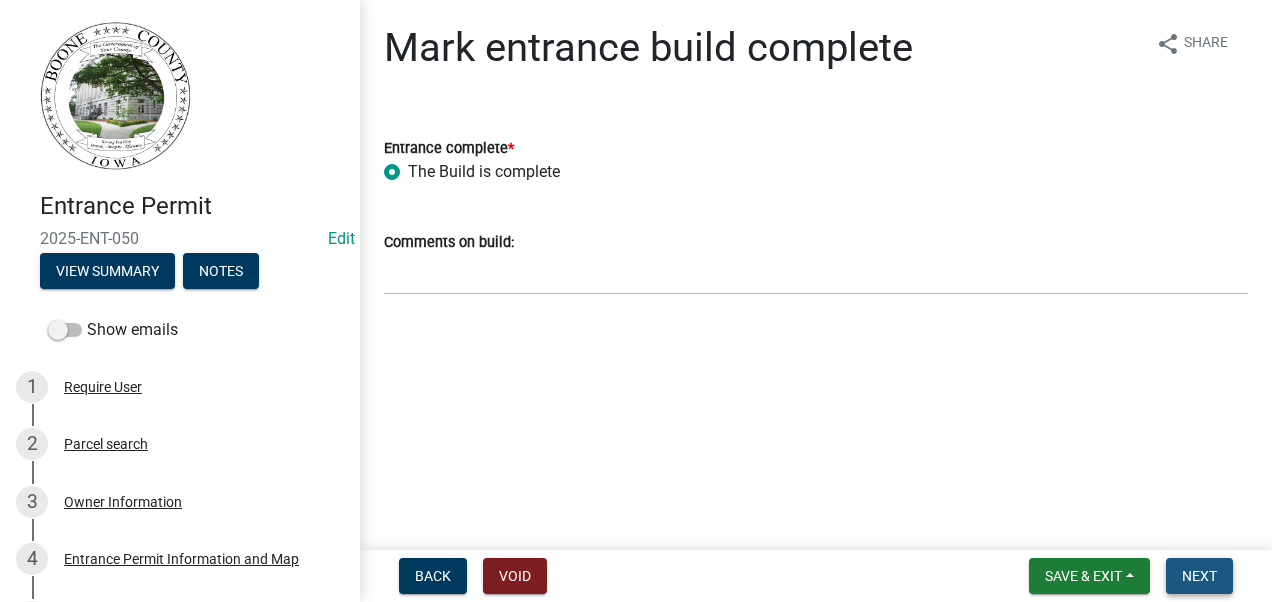 click on "Next" at bounding box center [1199, 576] 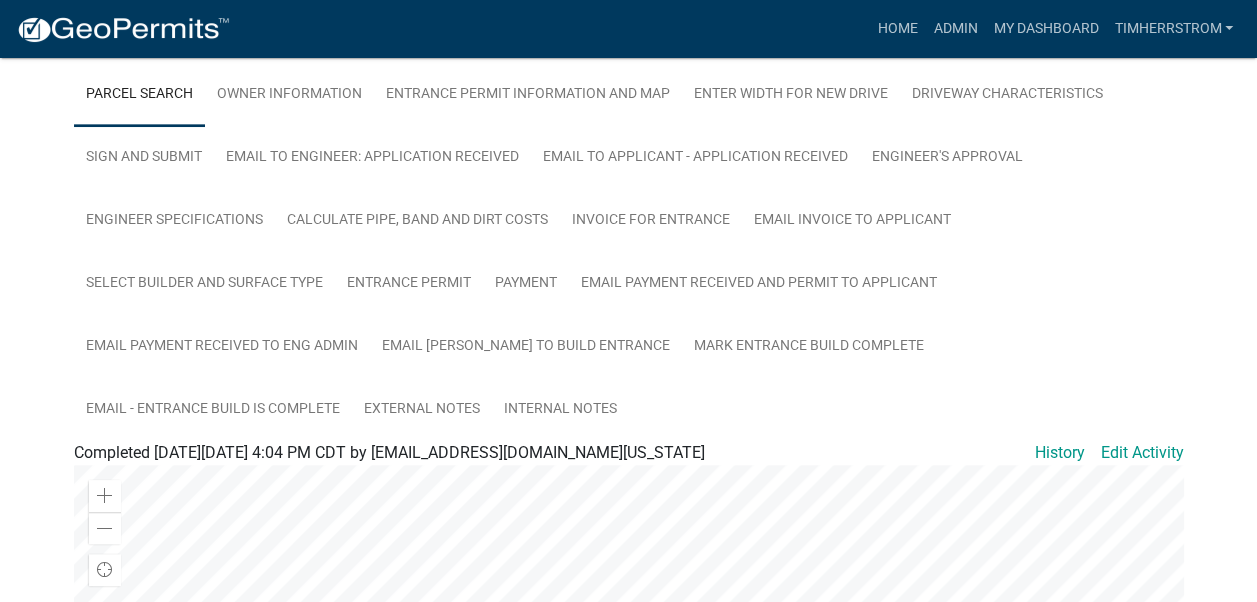 scroll, scrollTop: 0, scrollLeft: 0, axis: both 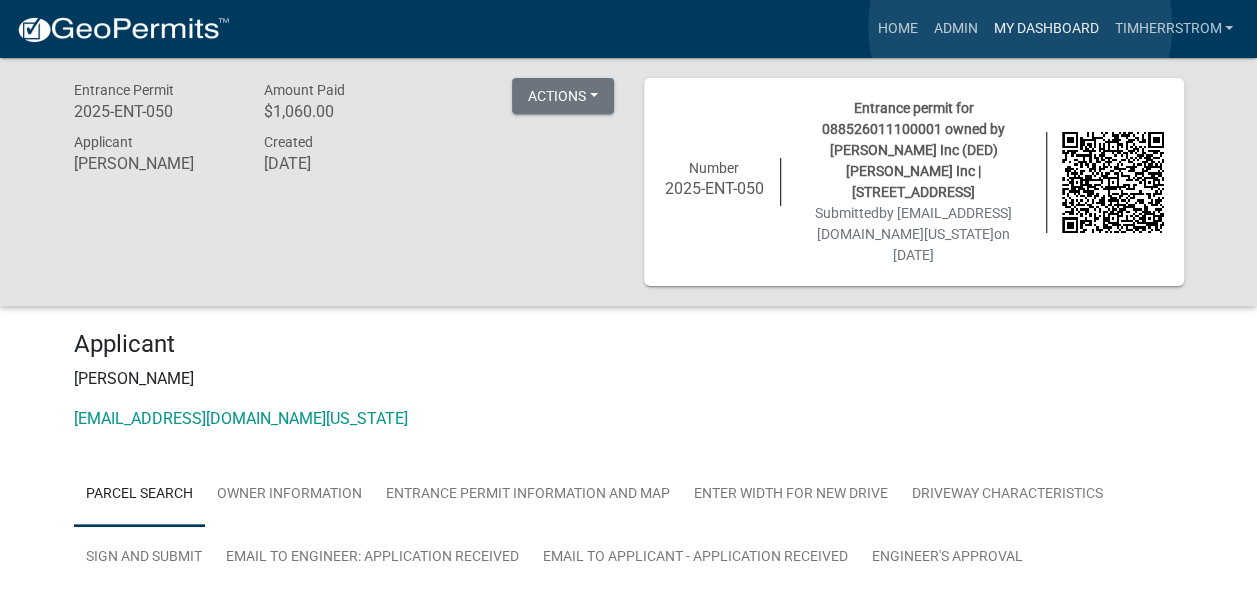 click on "My Dashboard" at bounding box center [1045, 29] 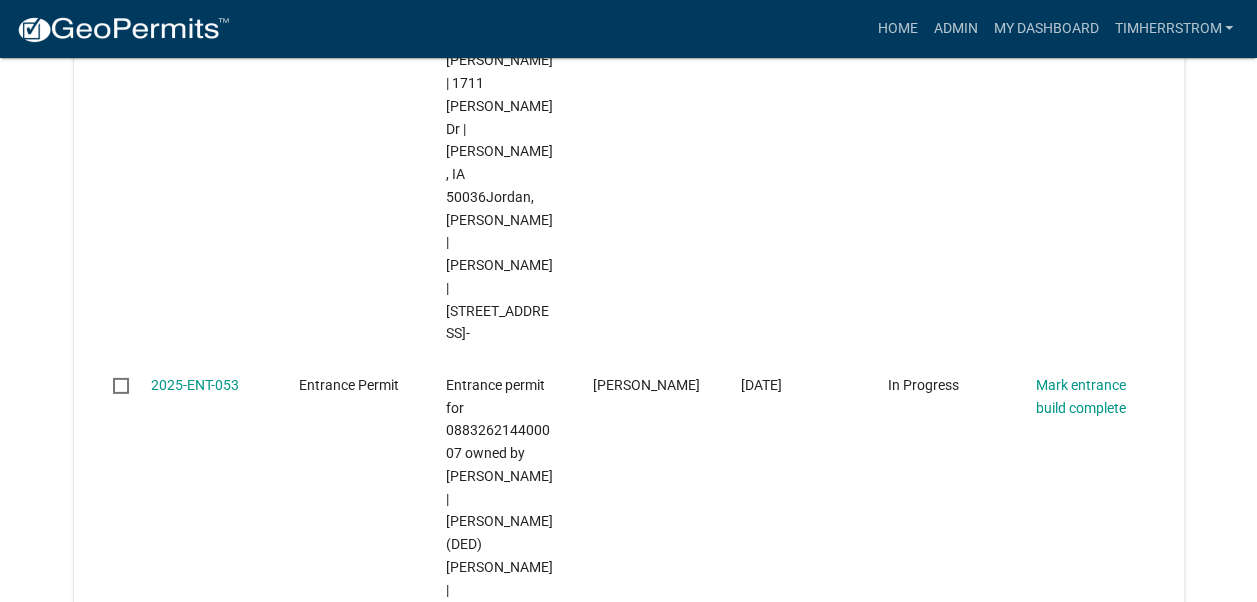 scroll, scrollTop: 2838, scrollLeft: 0, axis: vertical 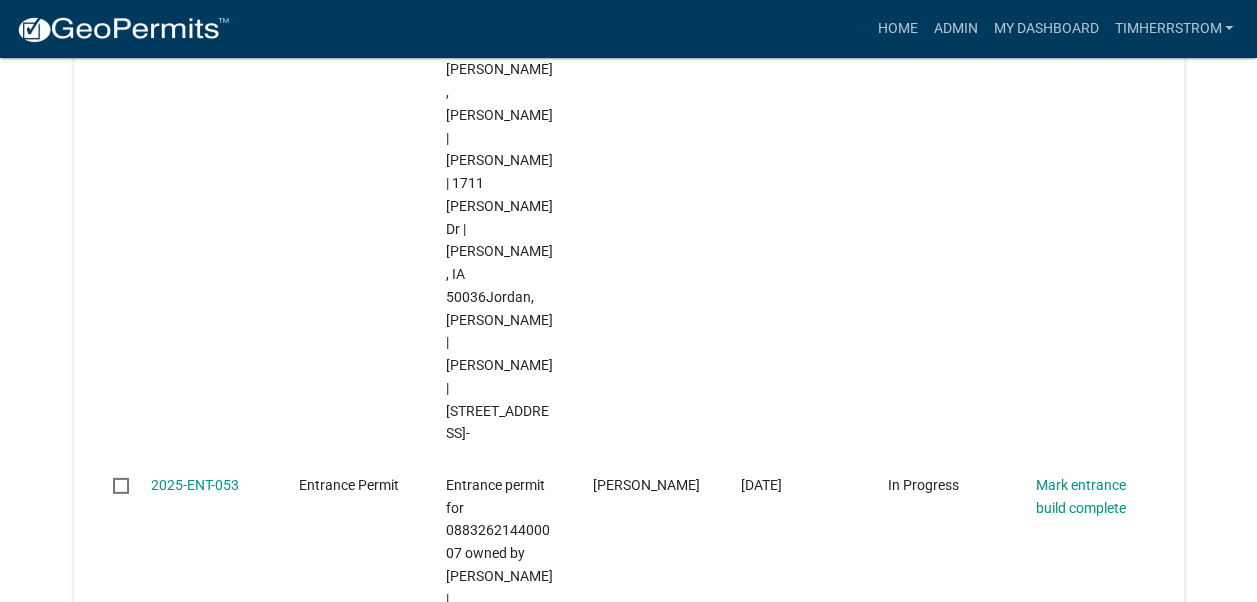 click on "2025-ENT-051" 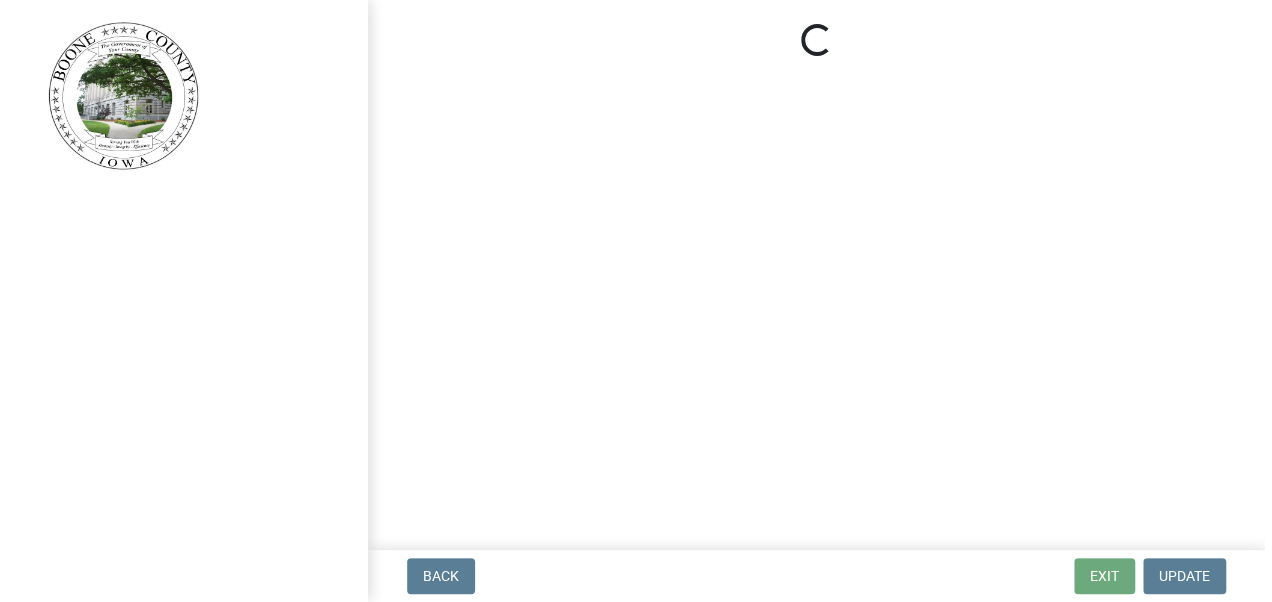 scroll, scrollTop: 0, scrollLeft: 0, axis: both 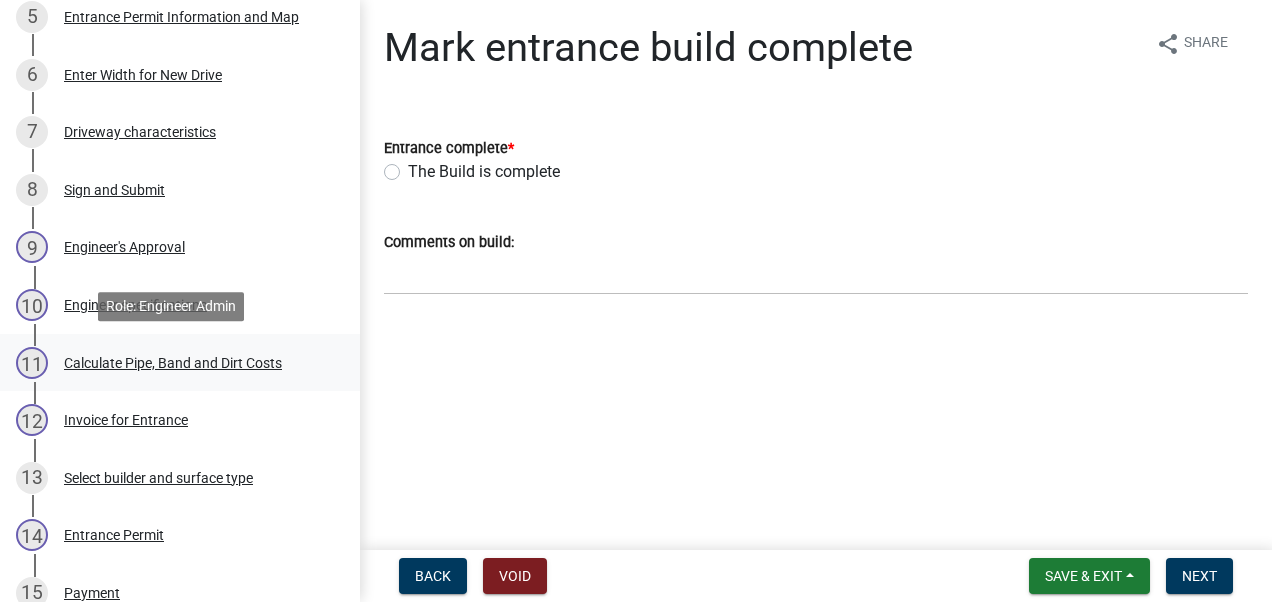 click on "Calculate Pipe, Band and Dirt Costs" at bounding box center (173, 363) 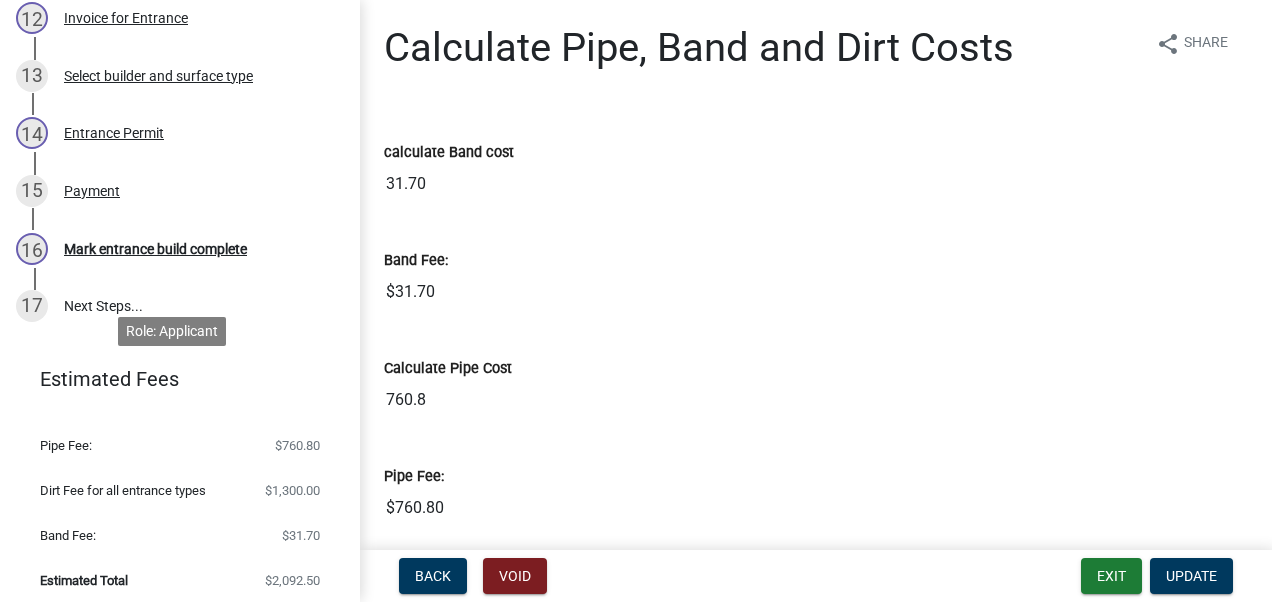 scroll, scrollTop: 1010, scrollLeft: 0, axis: vertical 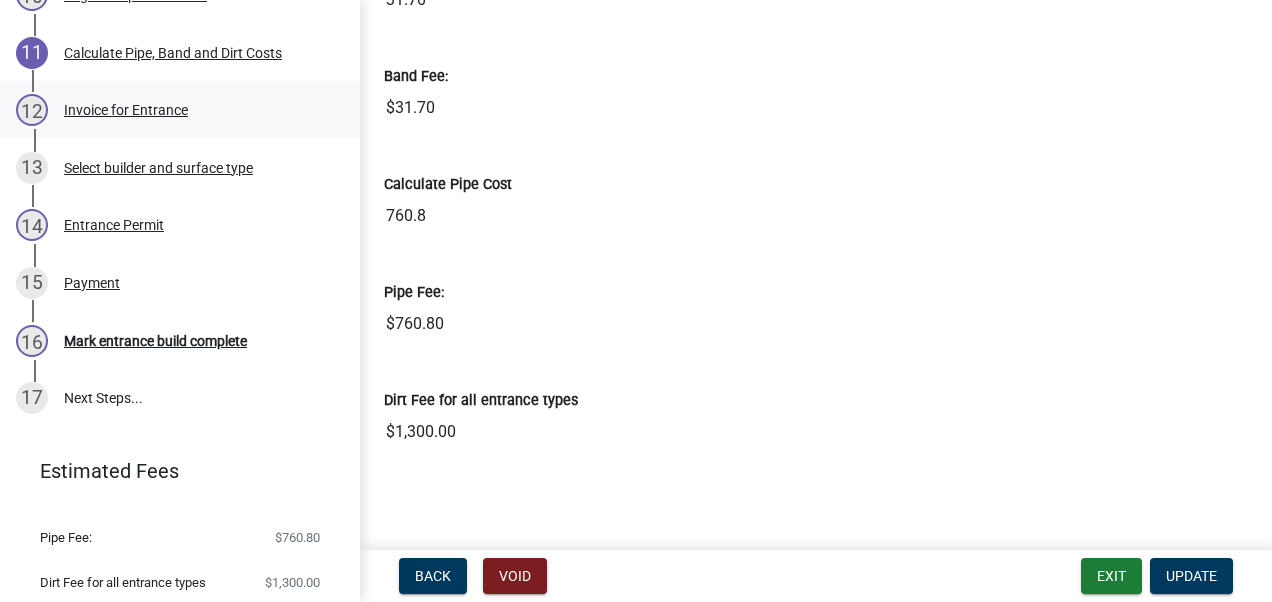 click on "Invoice for Entrance" at bounding box center (126, 110) 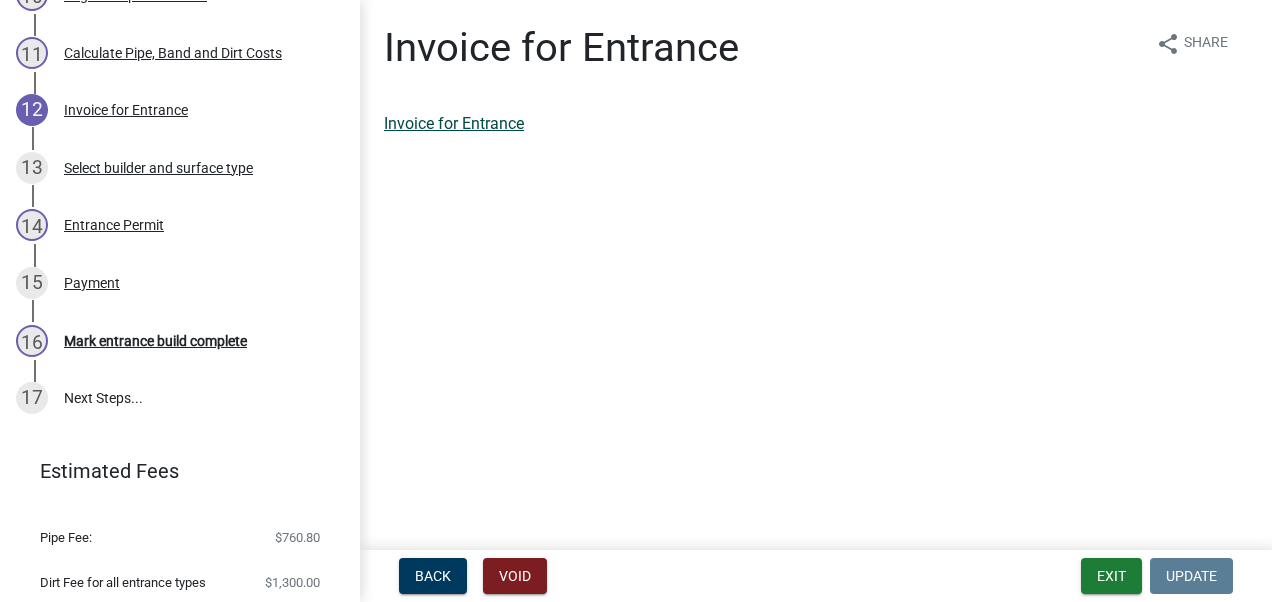 click on "Invoice for Entrance" 